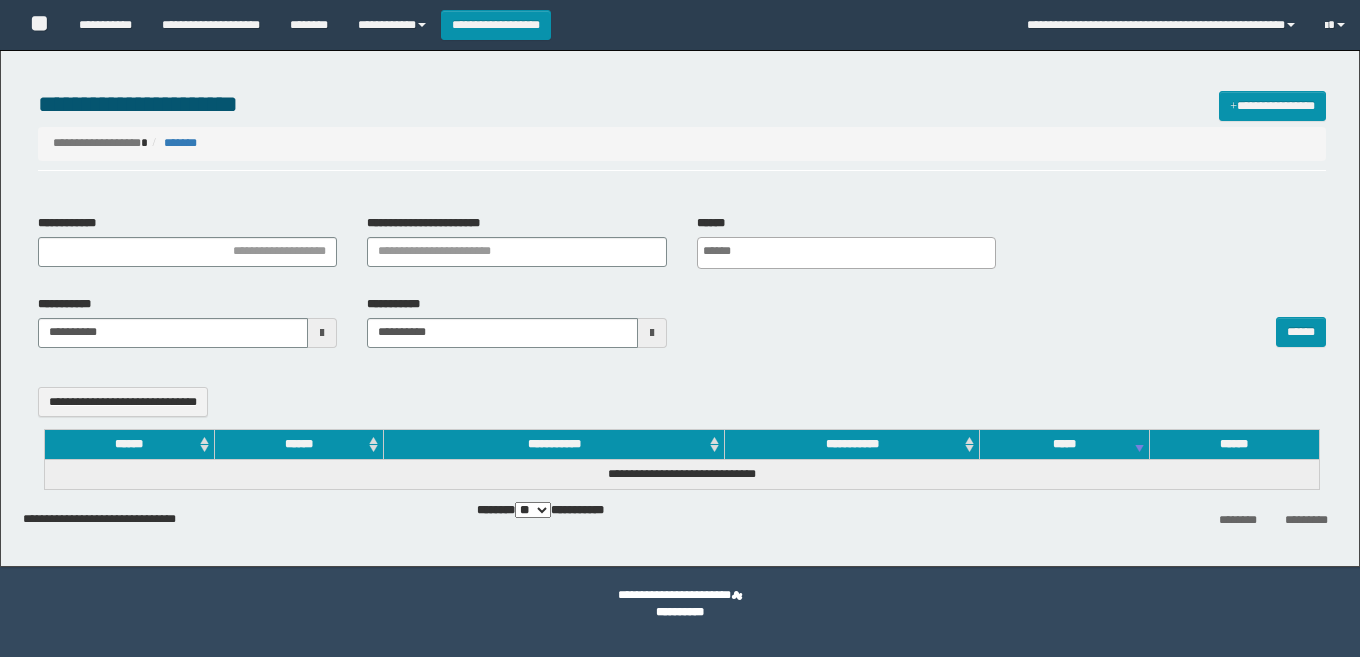 select 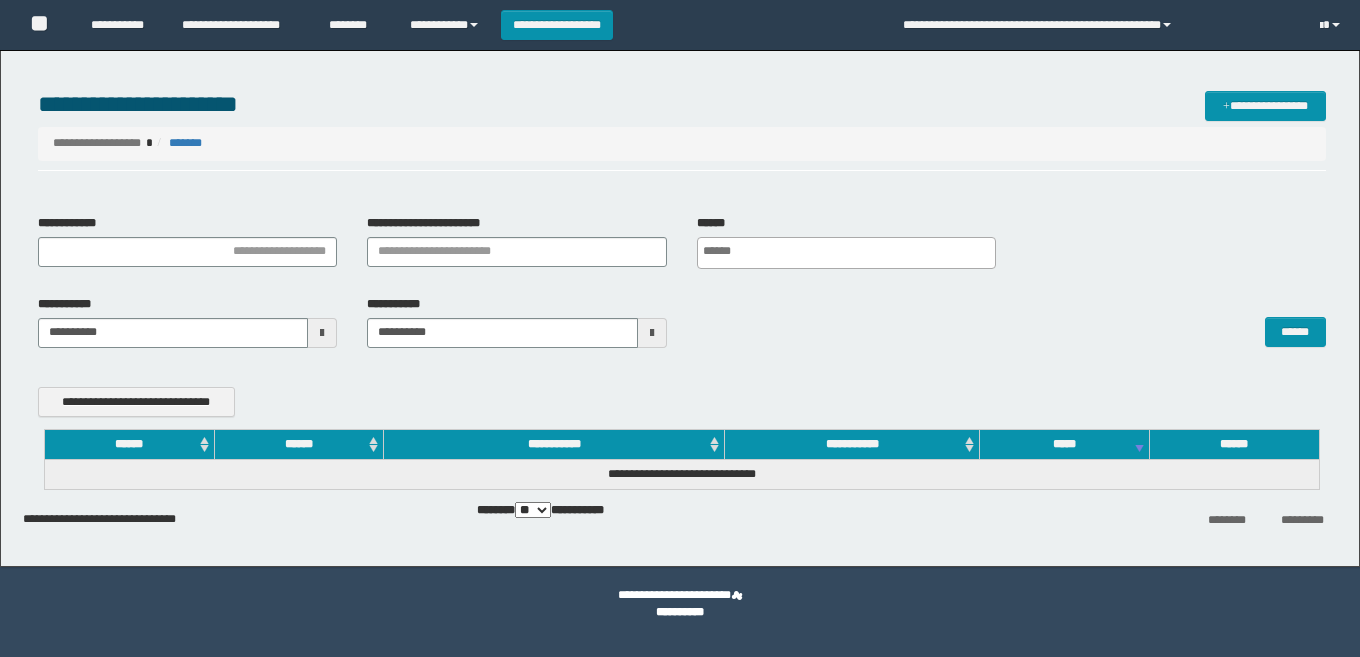 scroll, scrollTop: 0, scrollLeft: 0, axis: both 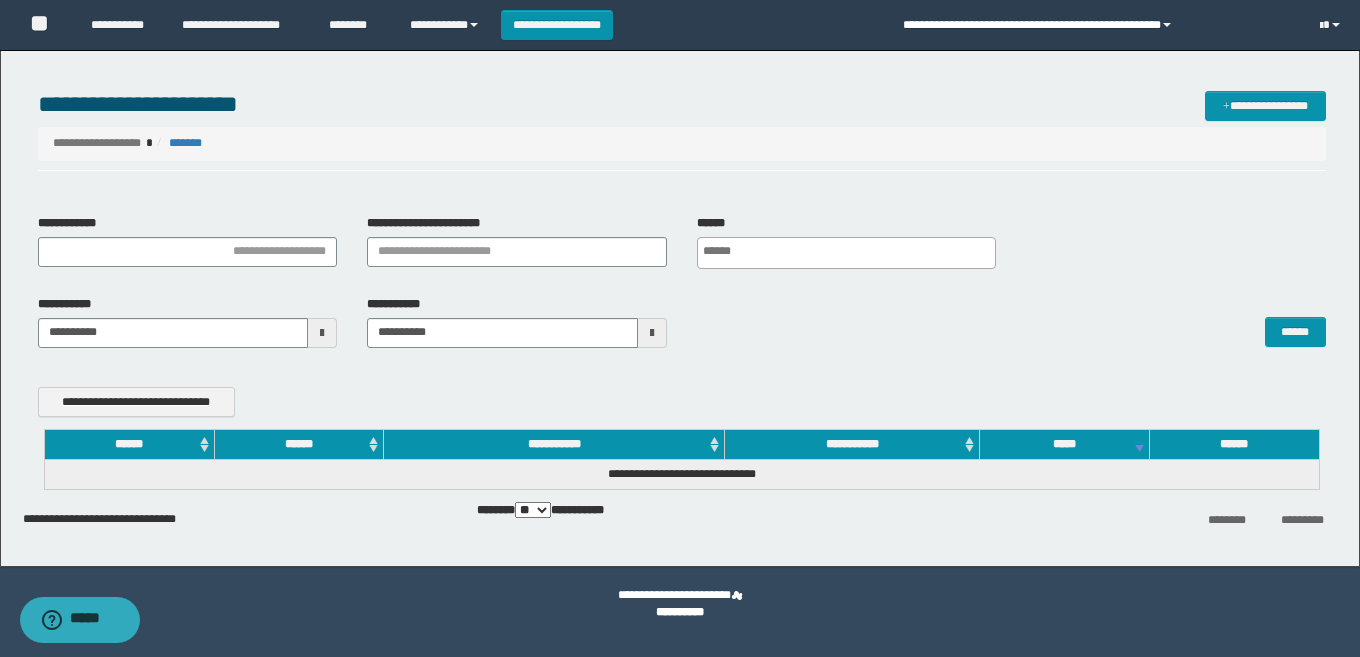 click on "**********" at bounding box center [1096, 25] 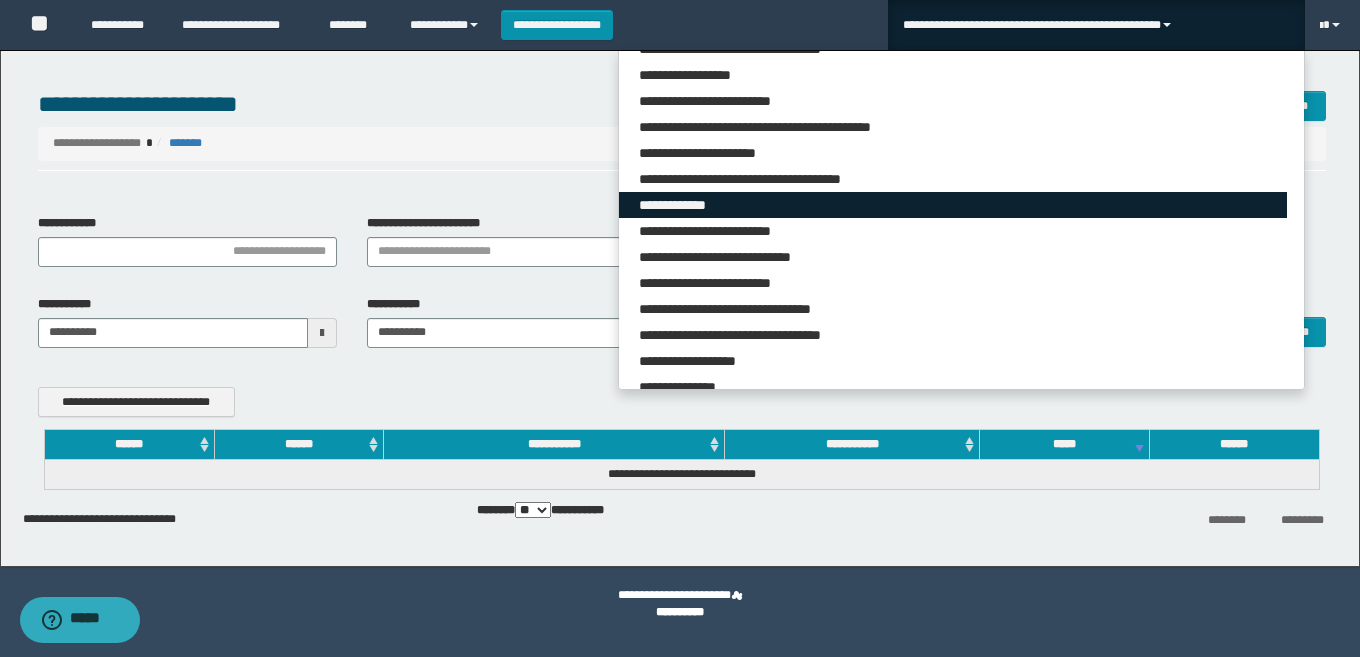 scroll, scrollTop: 868, scrollLeft: 0, axis: vertical 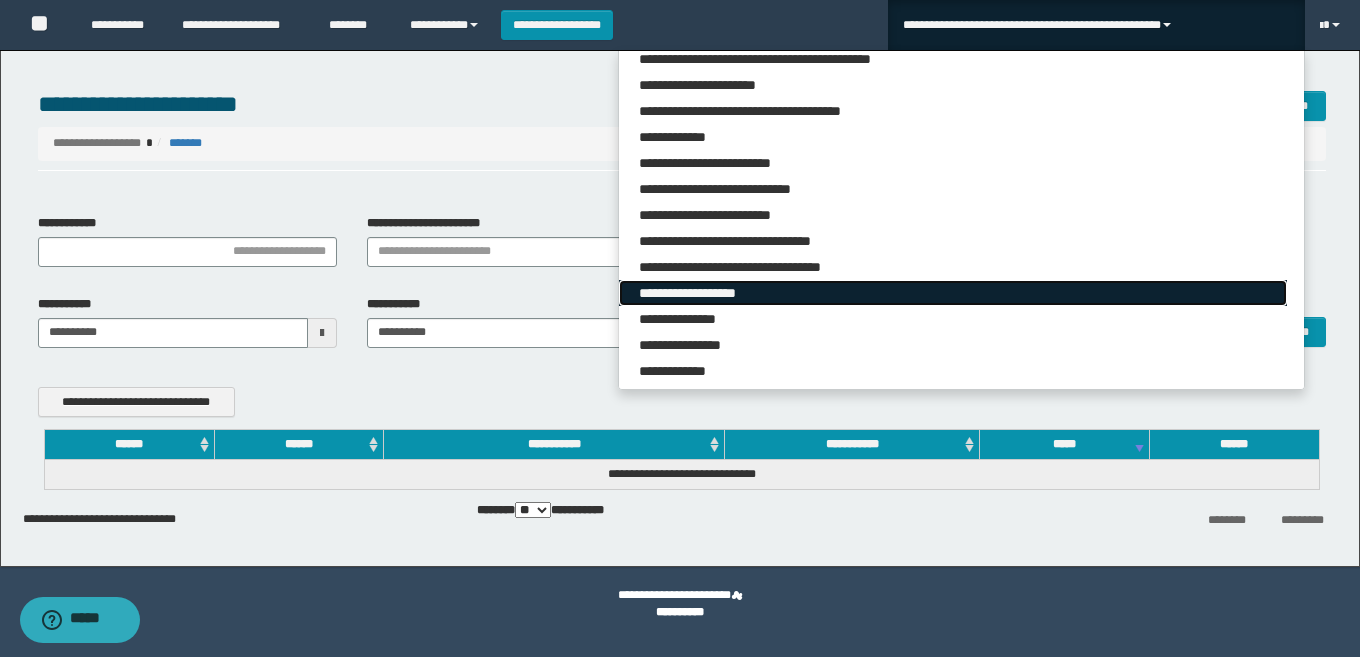 click on "**********" at bounding box center [953, 293] 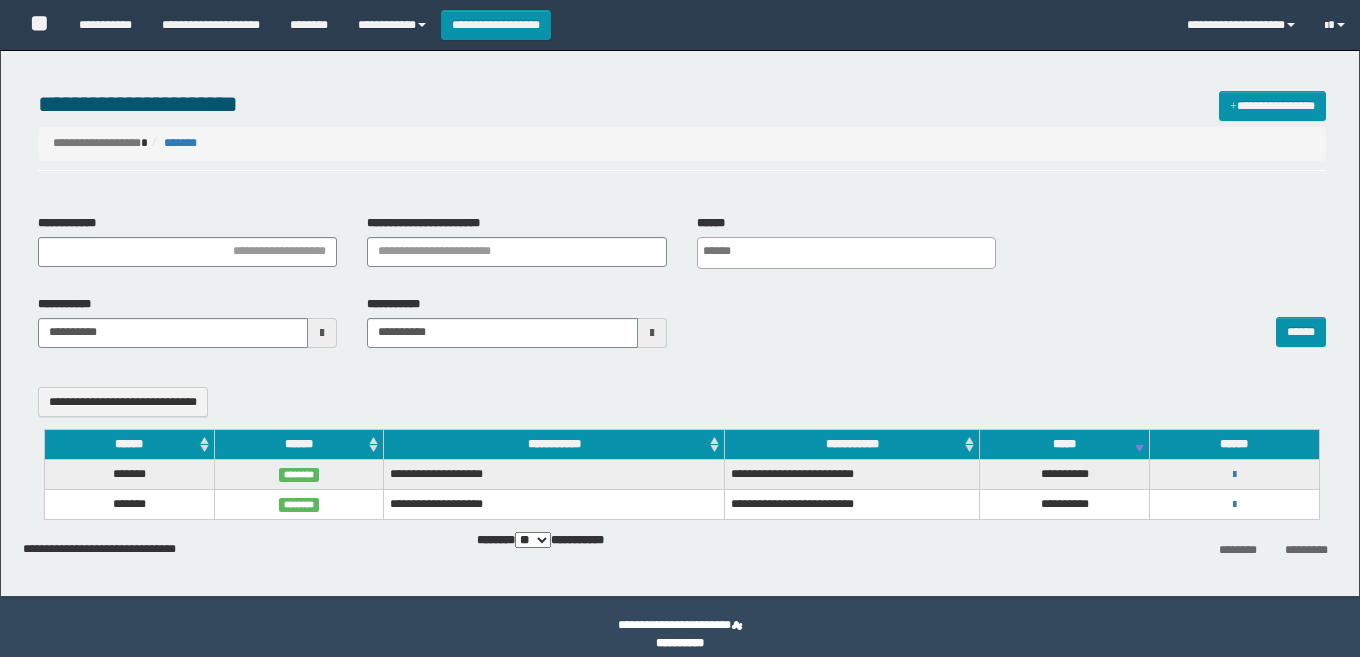 select 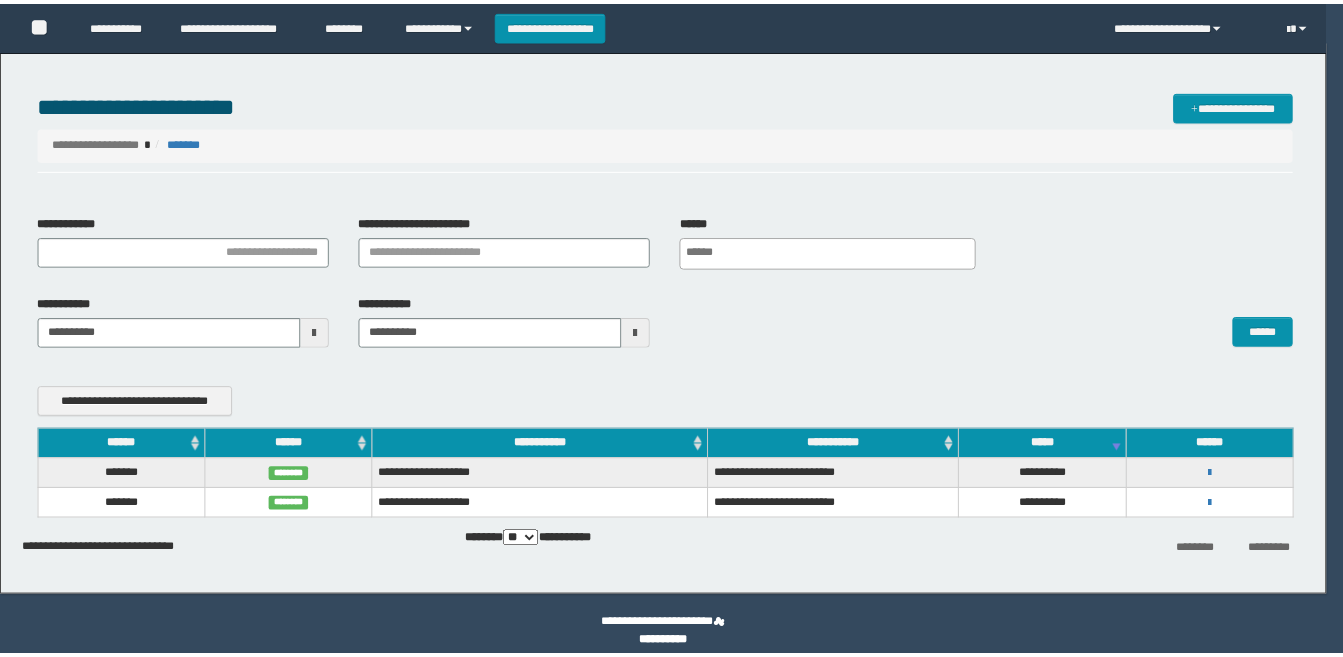 scroll, scrollTop: 0, scrollLeft: 0, axis: both 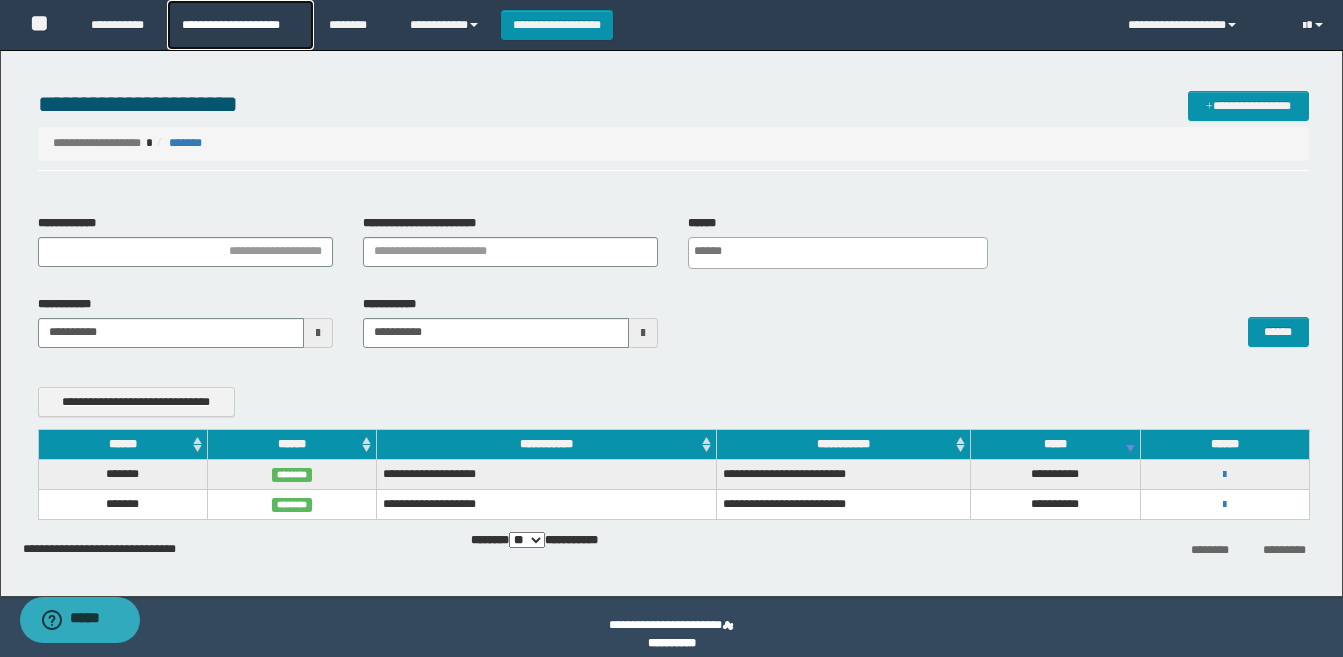 click on "**********" at bounding box center (240, 25) 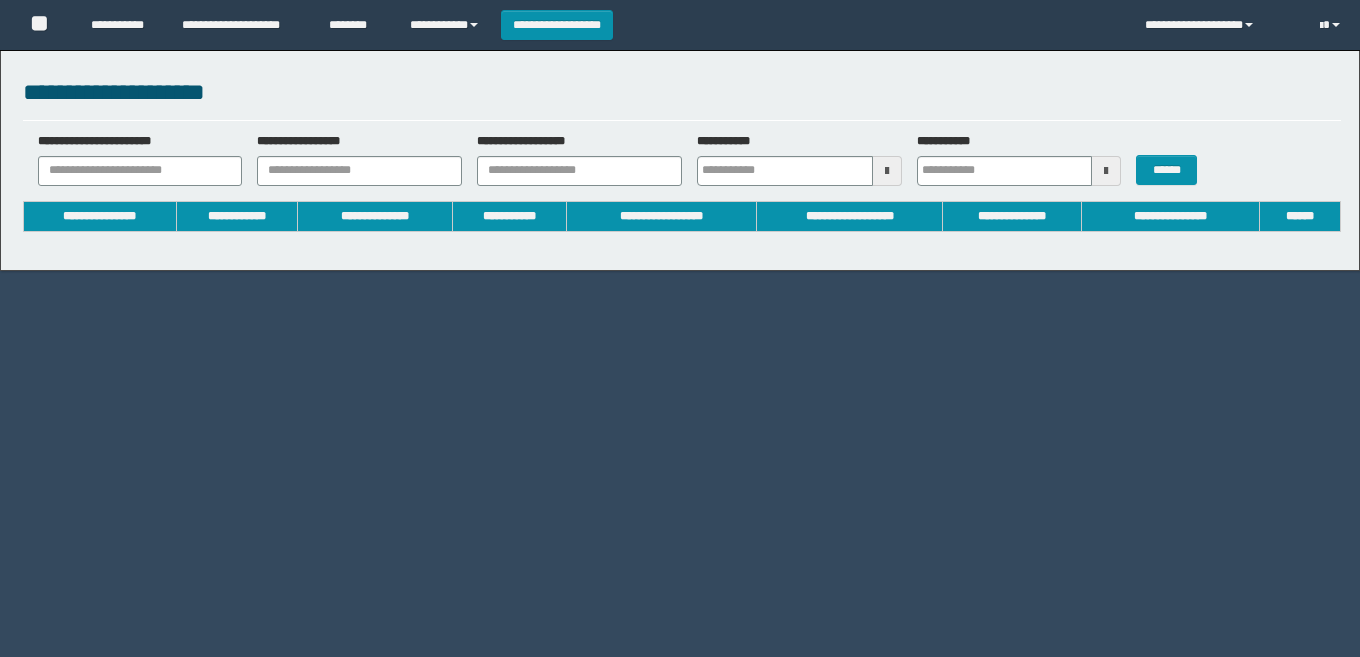 scroll, scrollTop: 0, scrollLeft: 0, axis: both 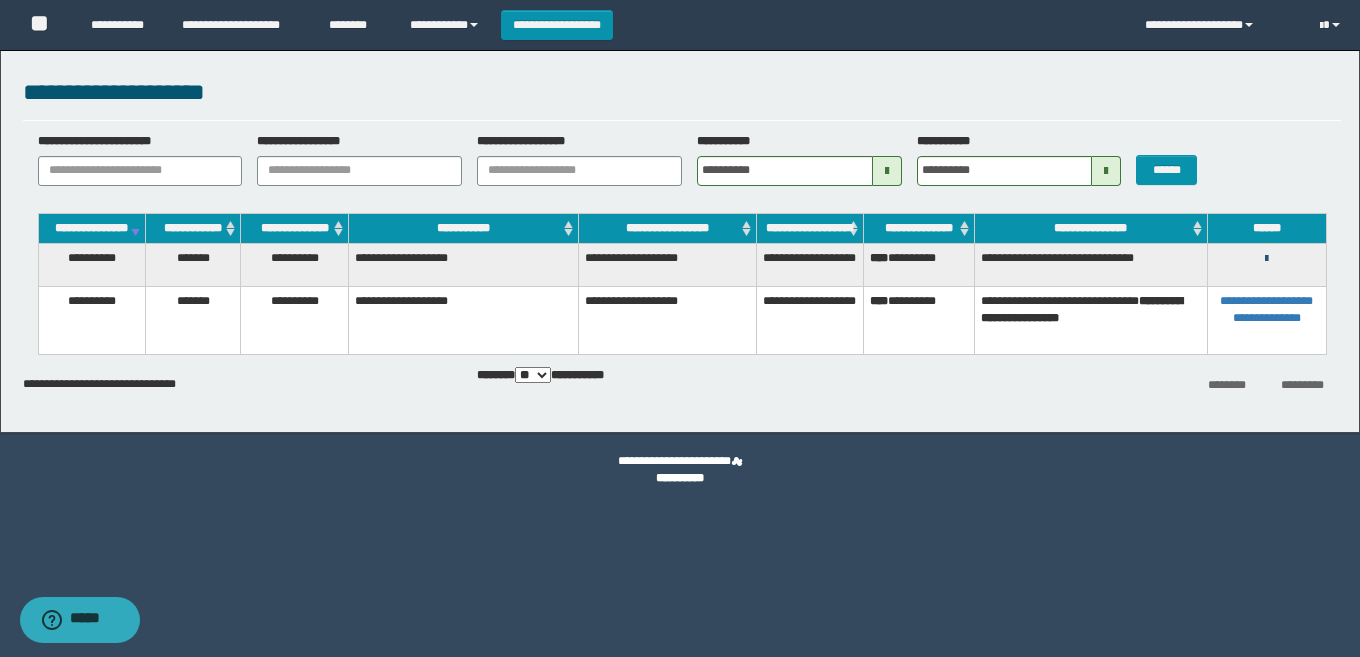 click at bounding box center (1266, 259) 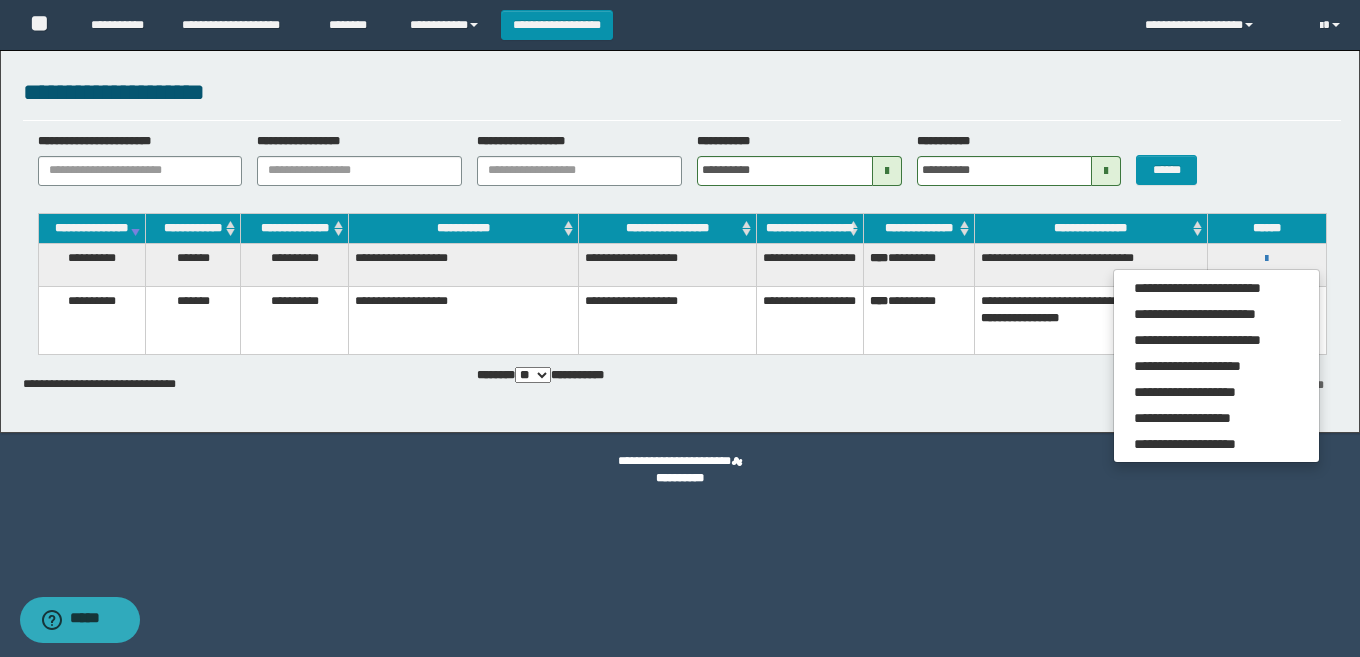 click on "**********" at bounding box center [680, 470] 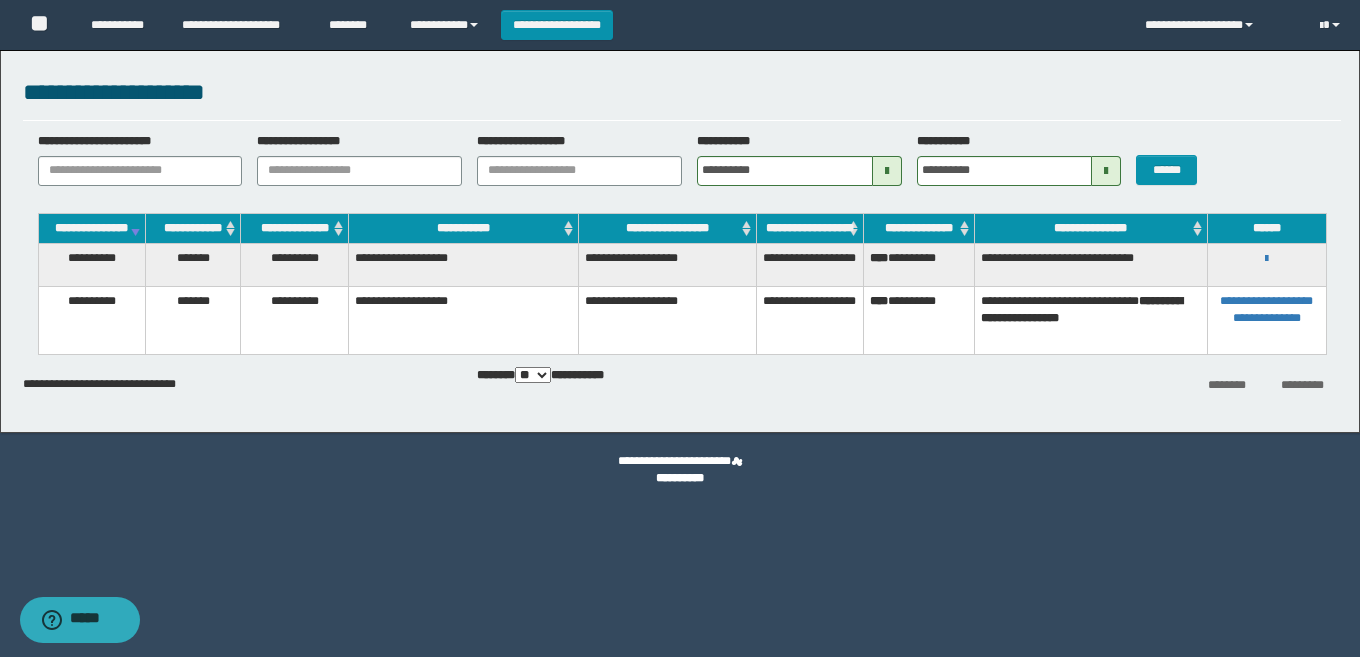 click at bounding box center (887, 171) 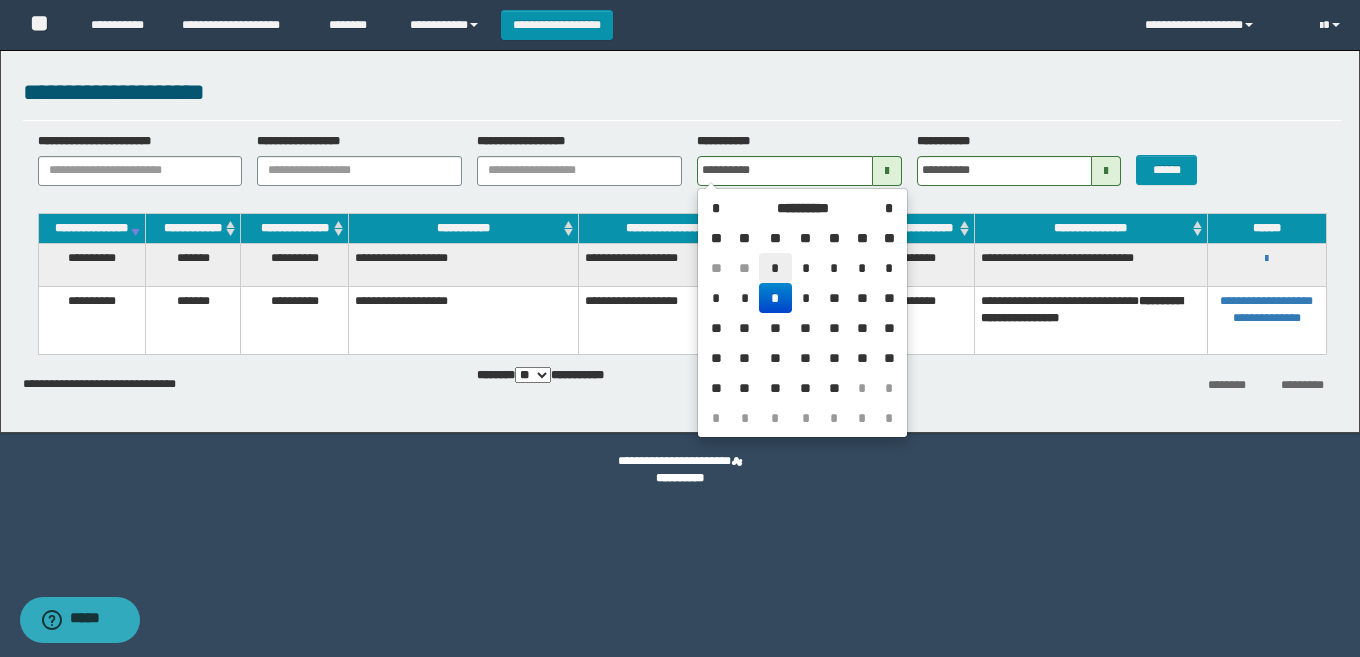 click on "*" at bounding box center (775, 268) 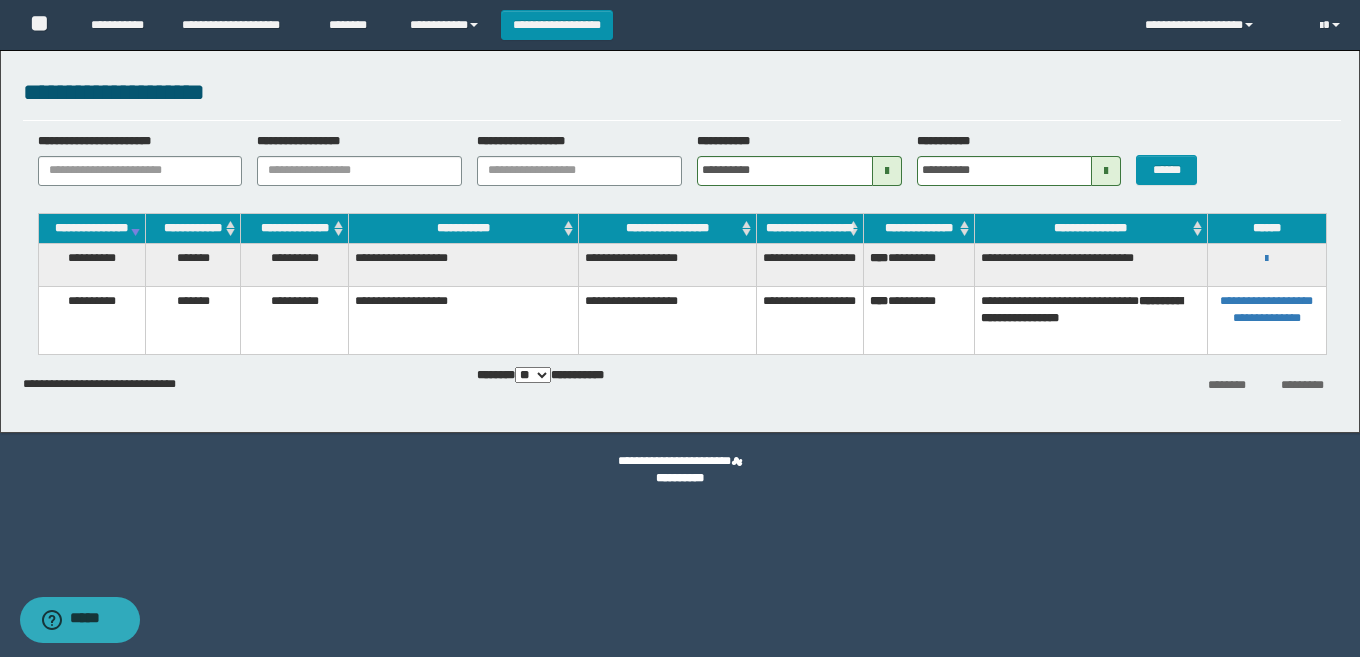 click at bounding box center [1106, 171] 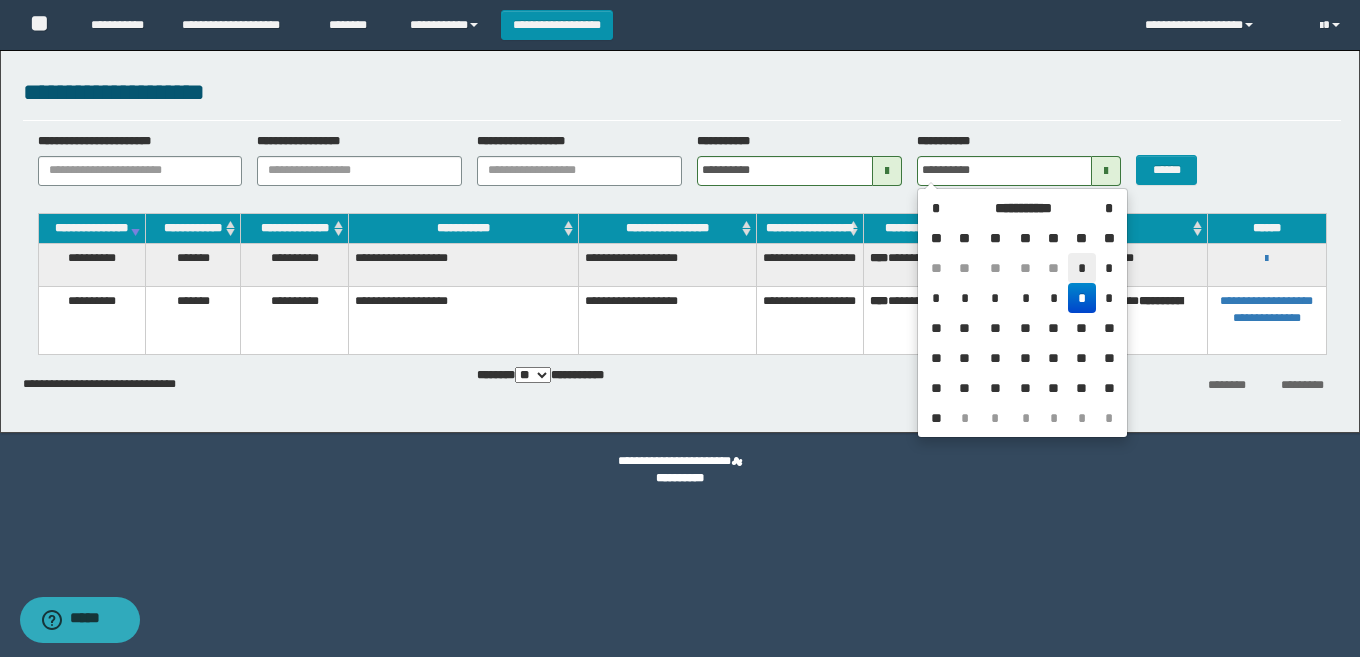 click on "*" at bounding box center (1081, 268) 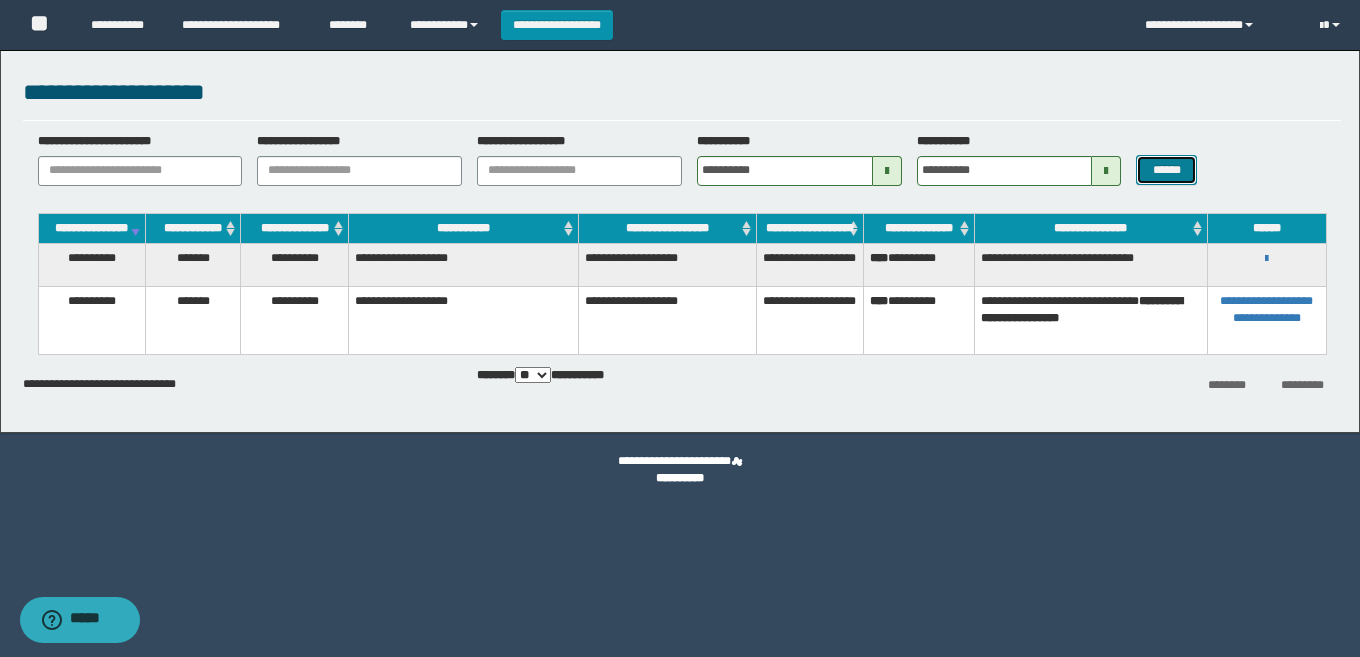click on "******" at bounding box center (1166, 170) 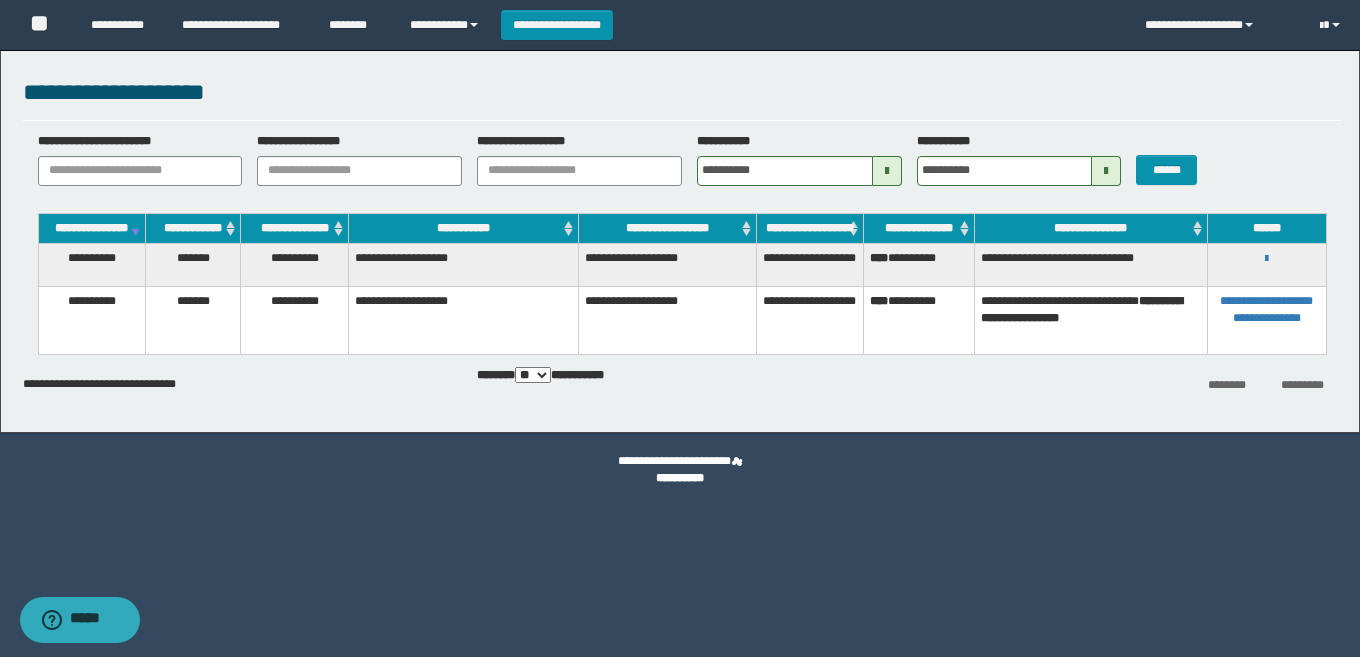 click at bounding box center [887, 171] 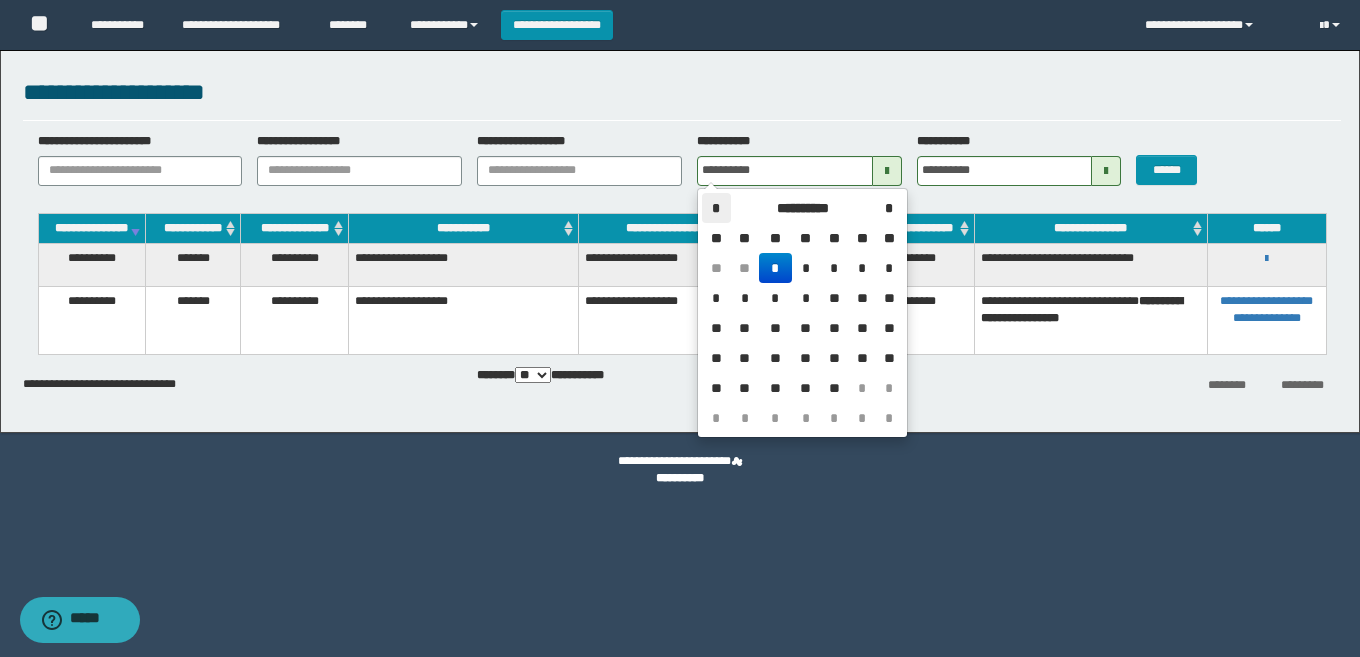 click on "*" at bounding box center [716, 208] 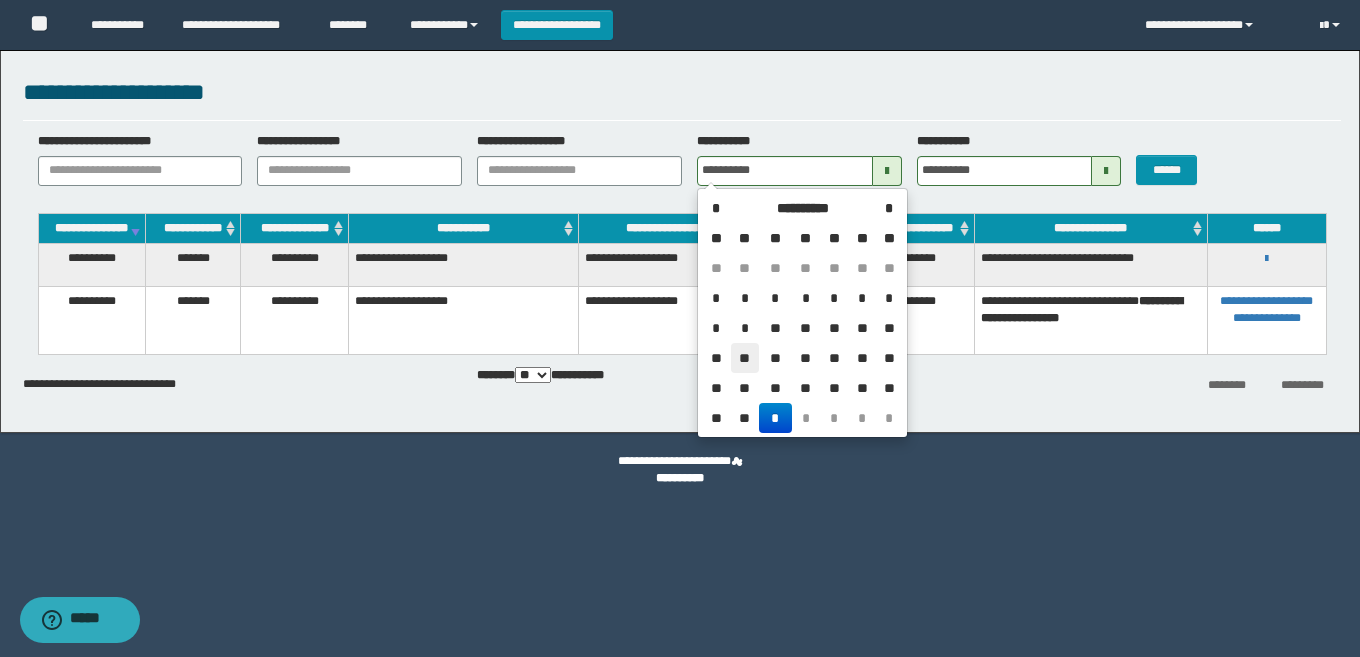 click on "**" at bounding box center [745, 358] 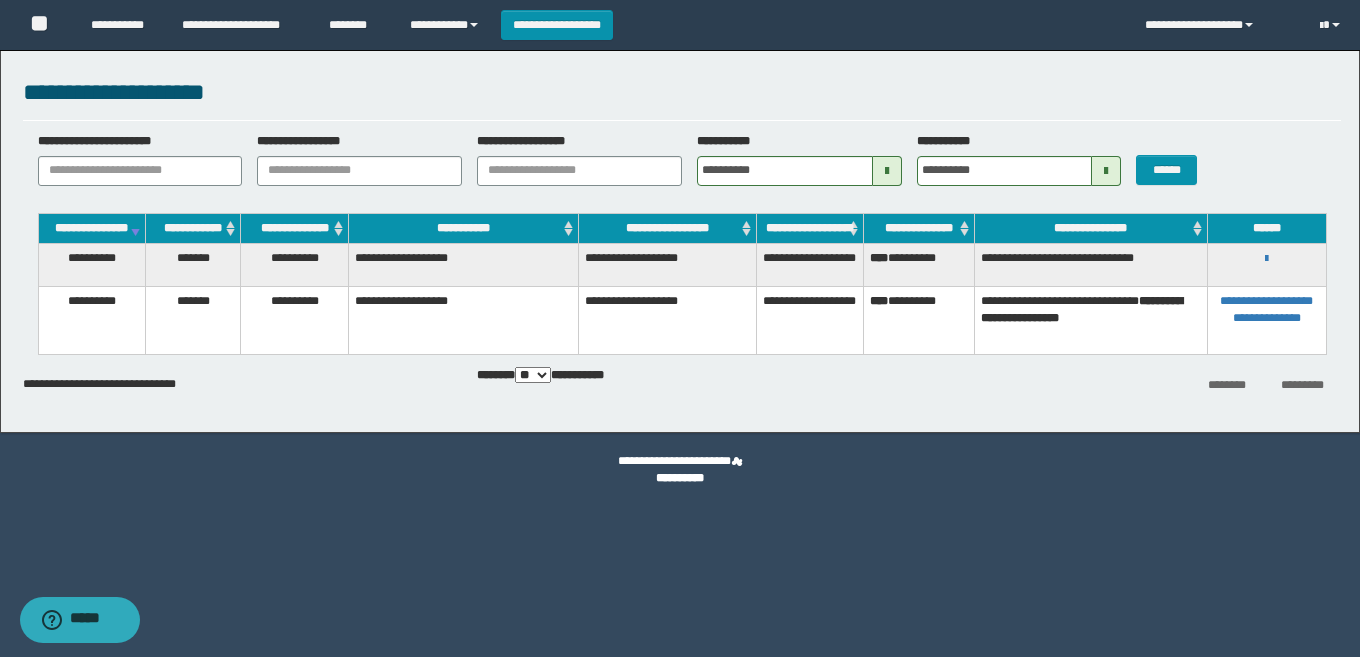 click at bounding box center [887, 171] 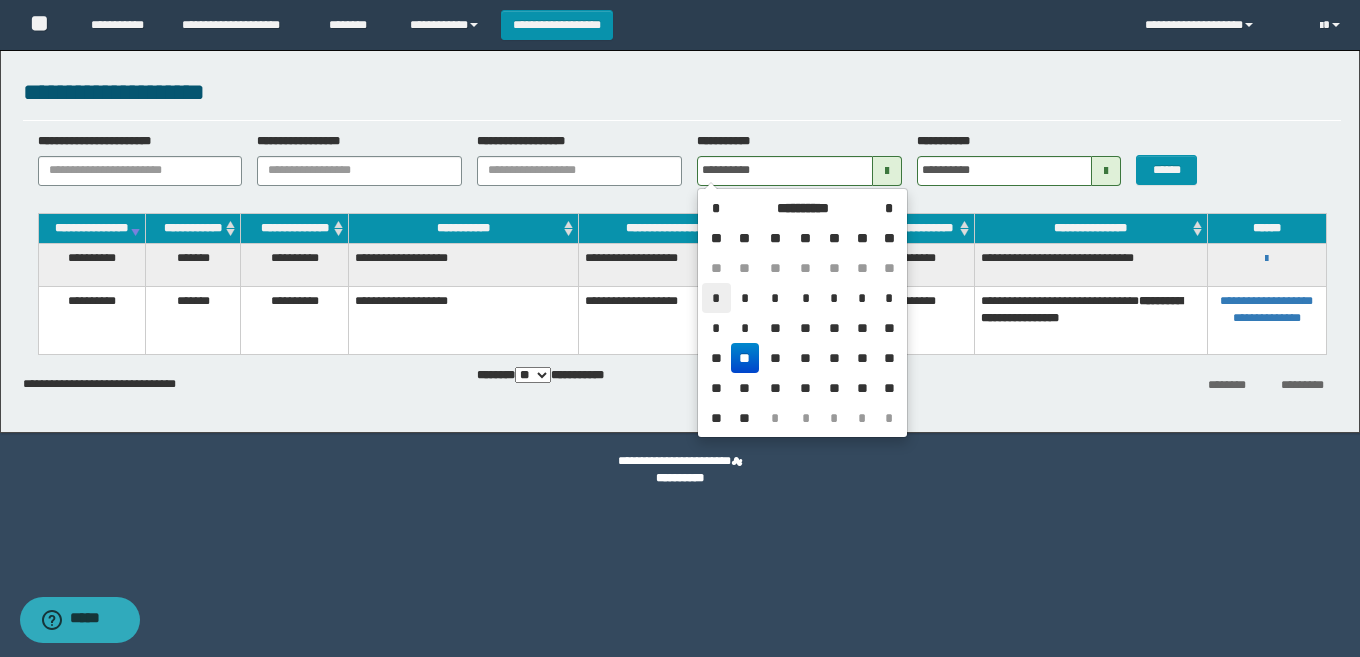 click on "*" at bounding box center (716, 298) 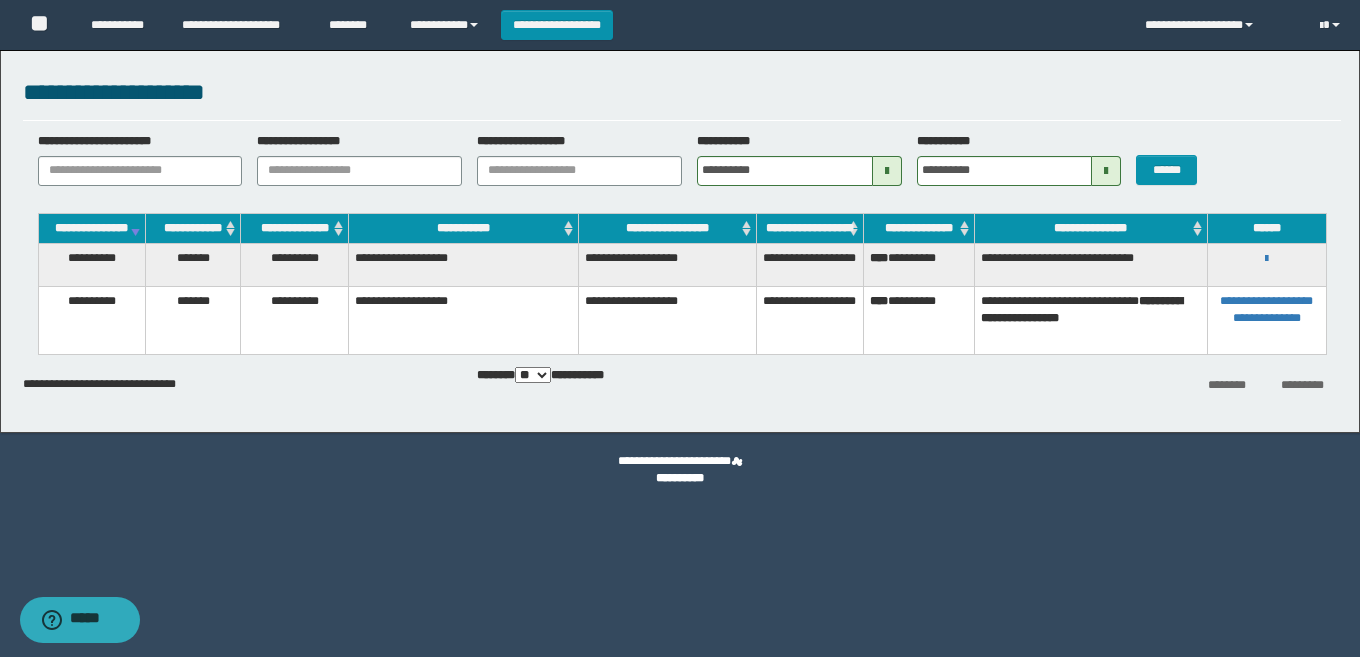 click at bounding box center (1106, 171) 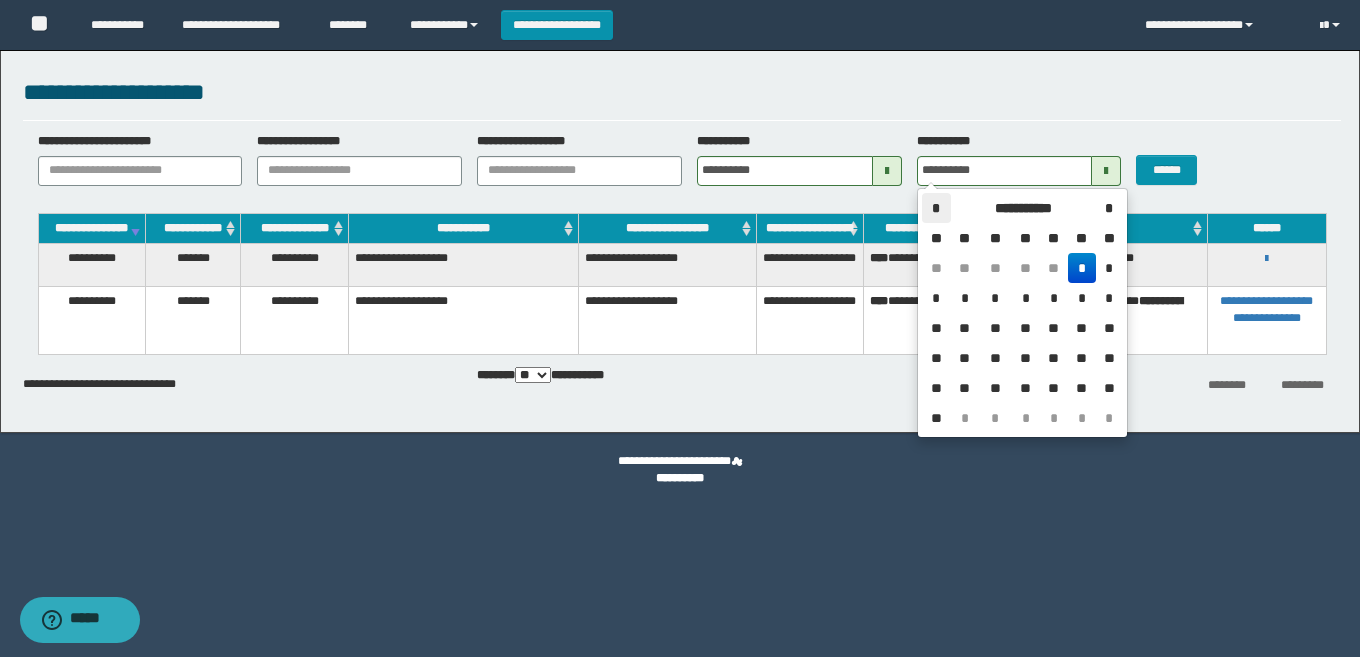 click on "*" at bounding box center [936, 208] 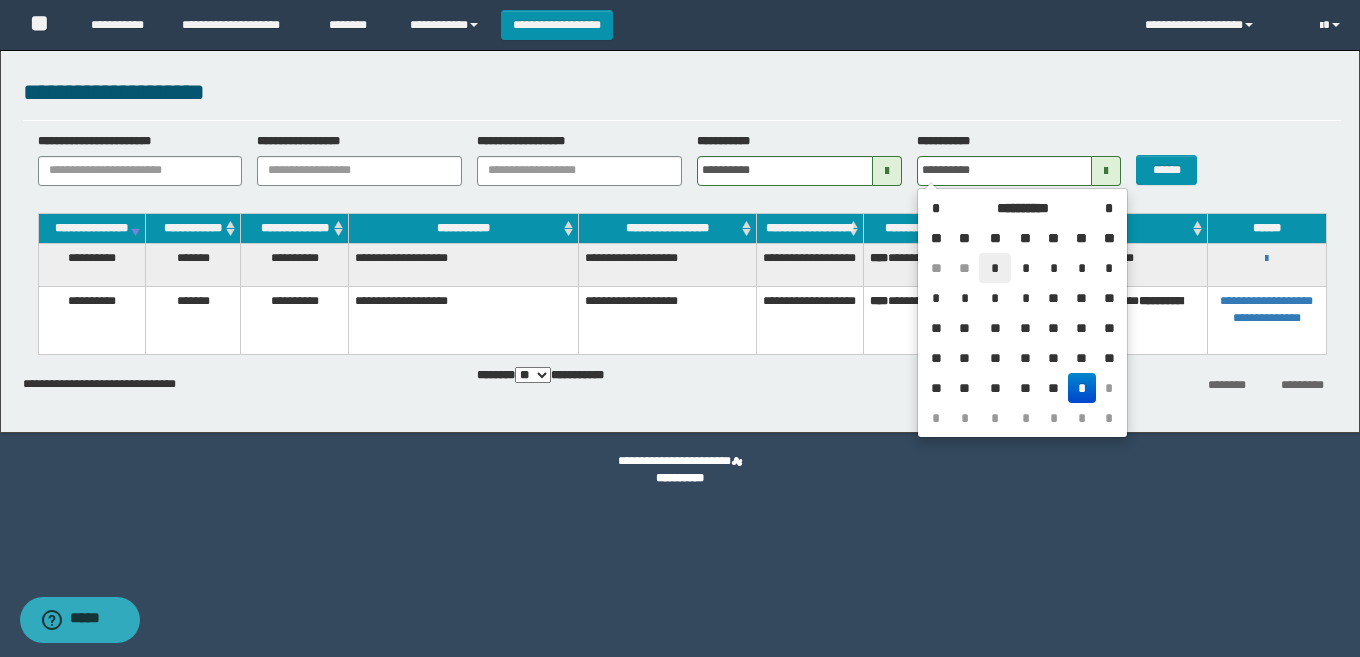 click on "*" at bounding box center (995, 268) 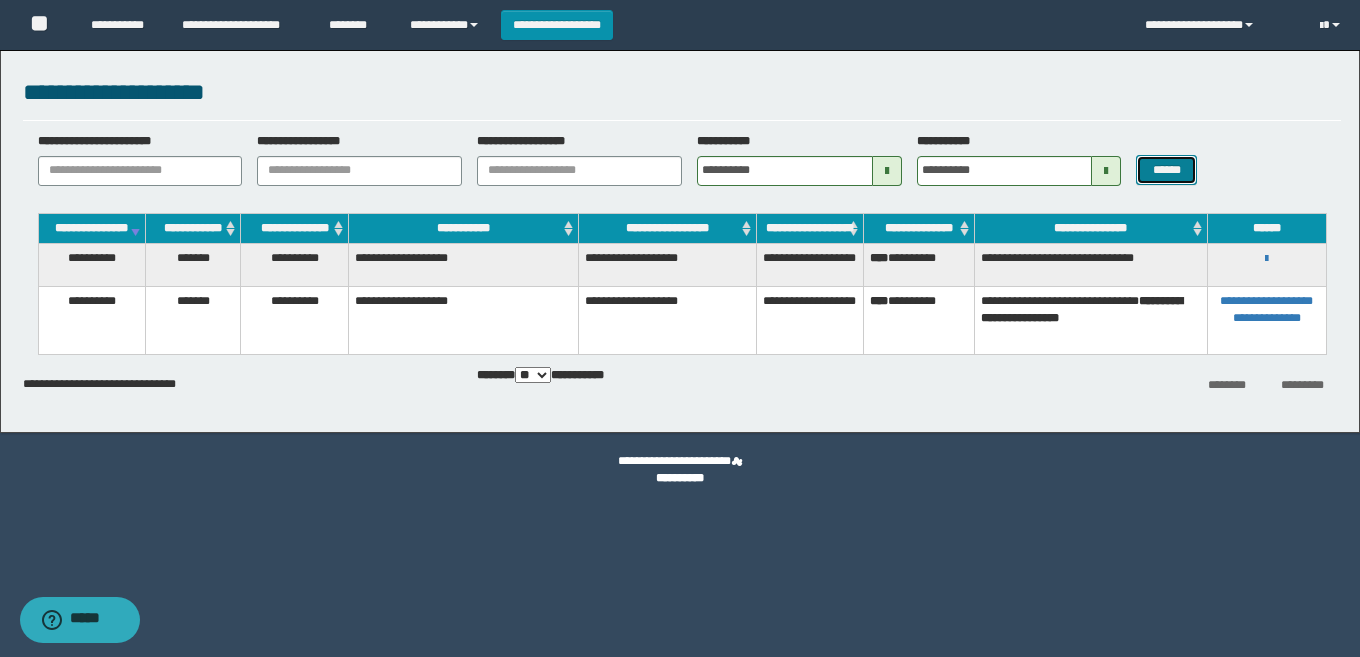 click on "******" at bounding box center [1166, 170] 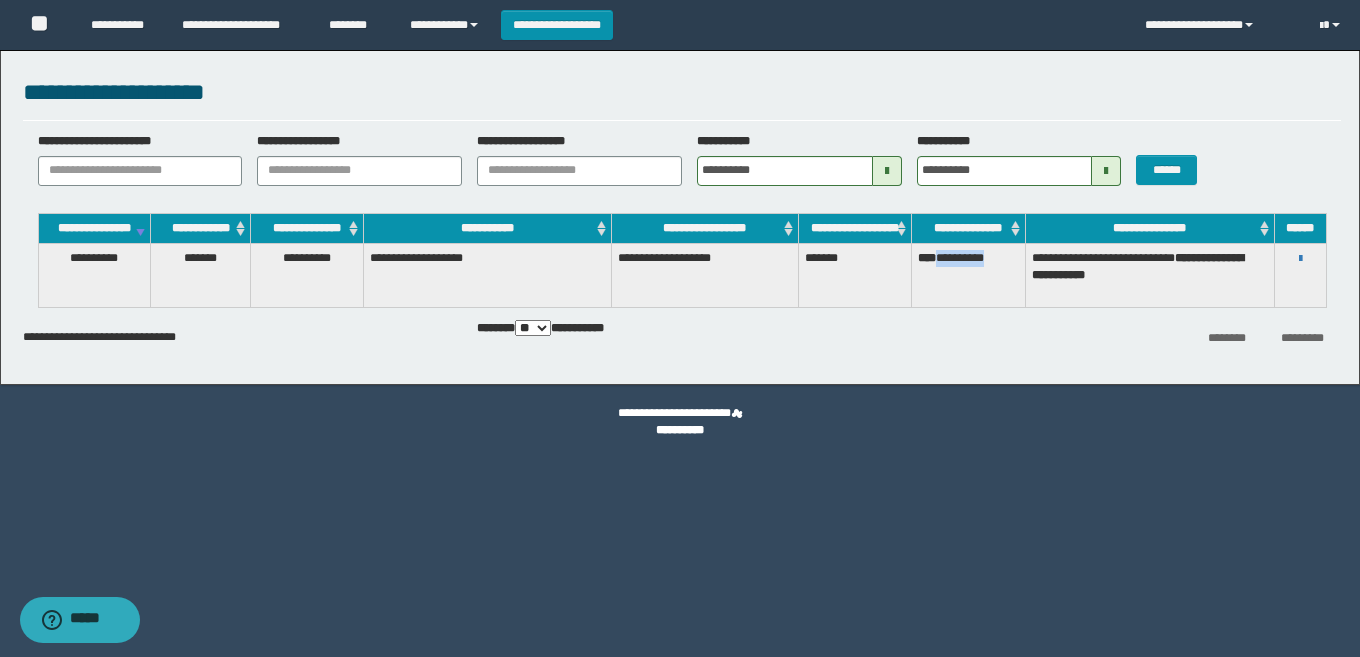 drag, startPoint x: 1010, startPoint y: 275, endPoint x: 943, endPoint y: 279, distance: 67.11929 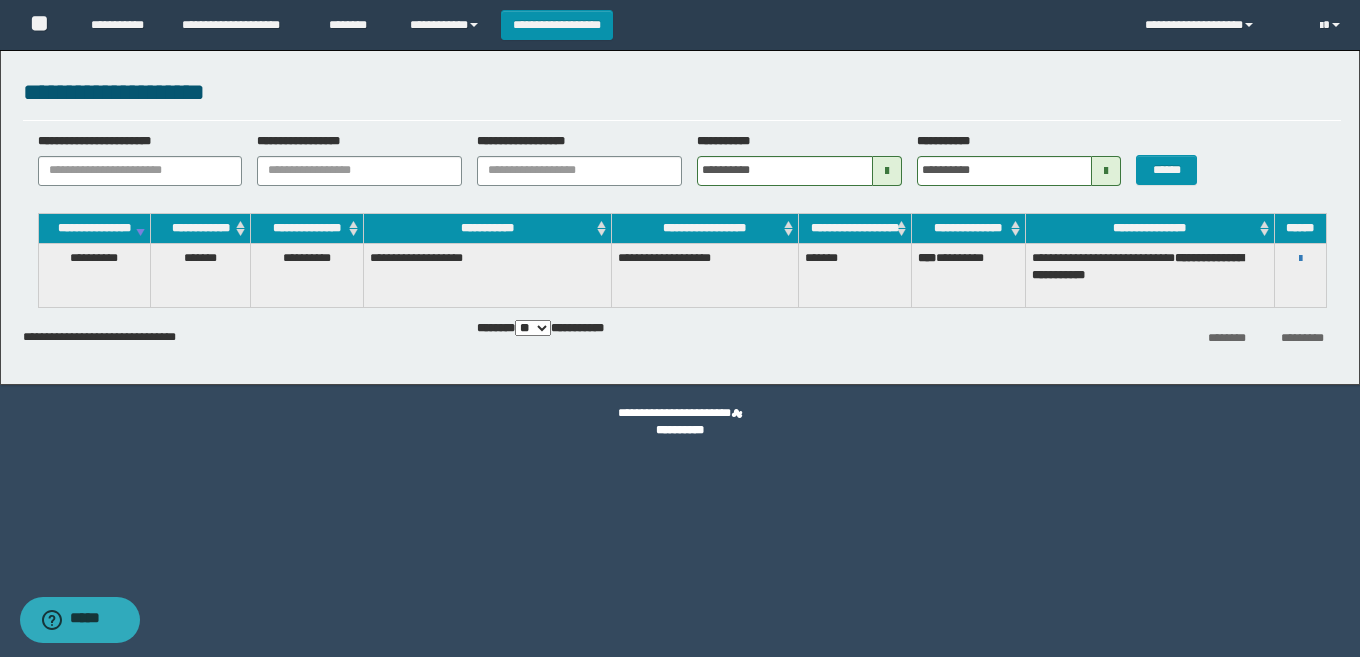 click on "**********" at bounding box center (680, 328) 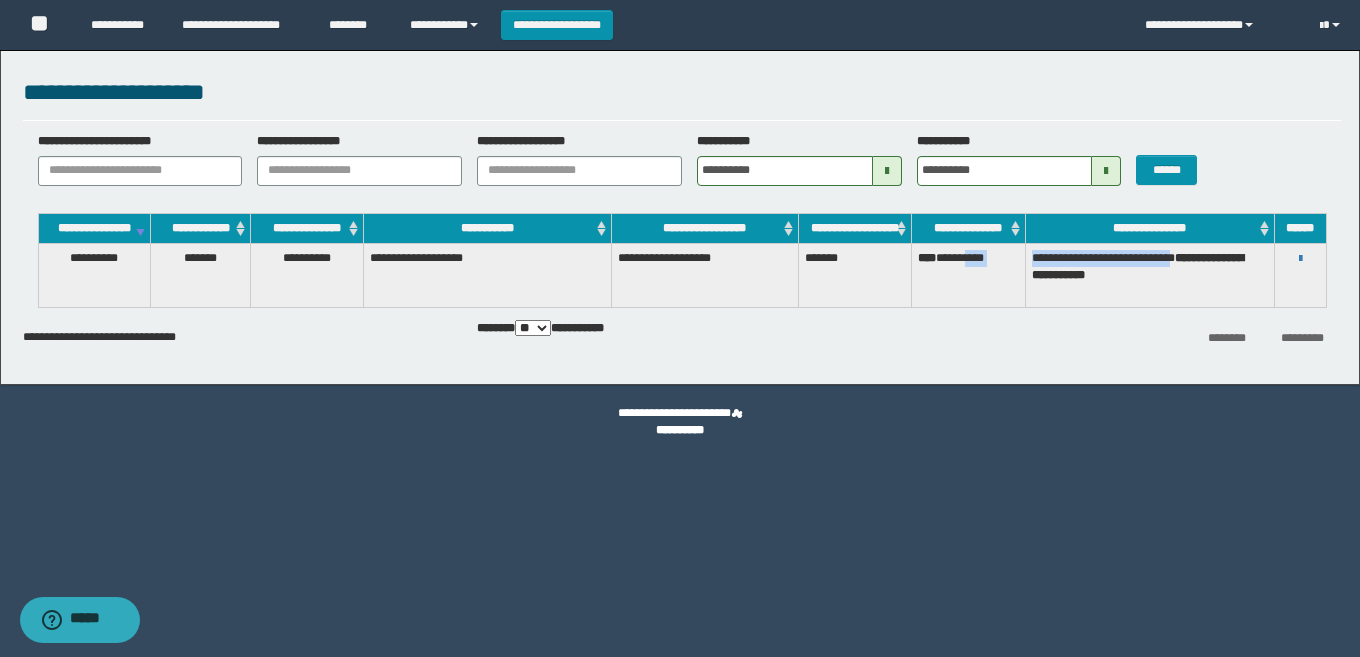 drag, startPoint x: 1178, startPoint y: 273, endPoint x: 985, endPoint y: 275, distance: 193.01036 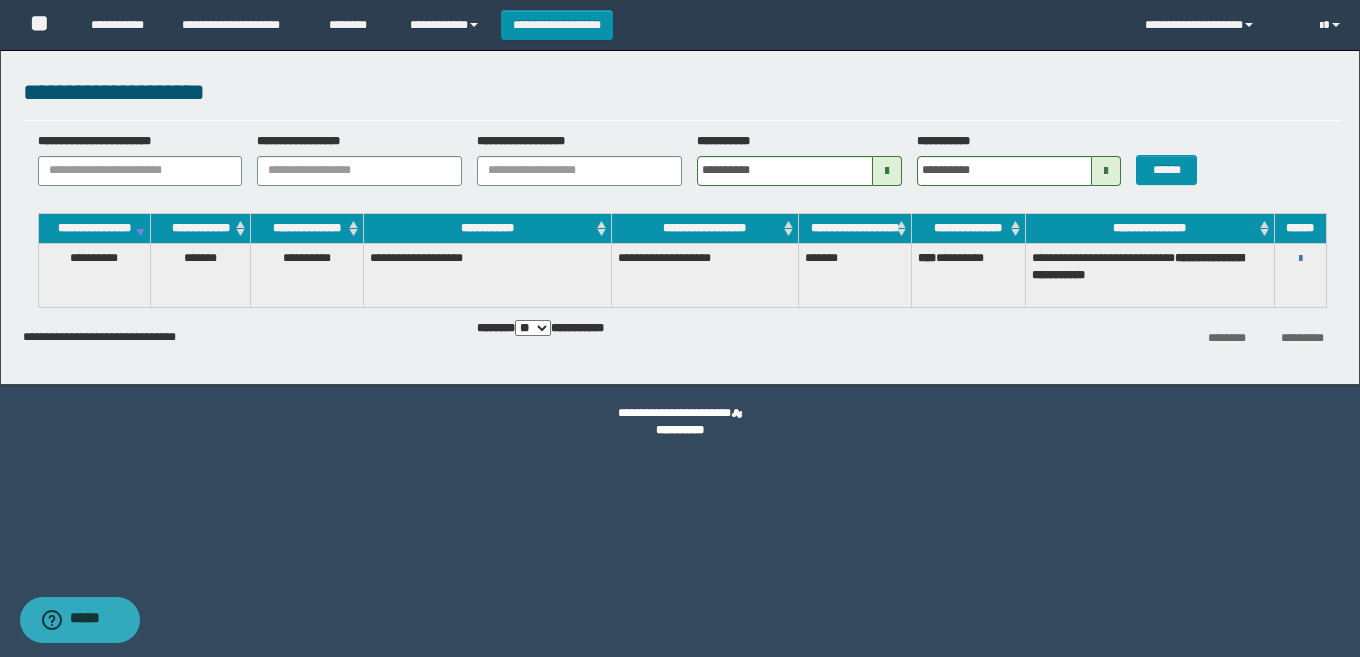 click on "**********" at bounding box center (1149, 275) 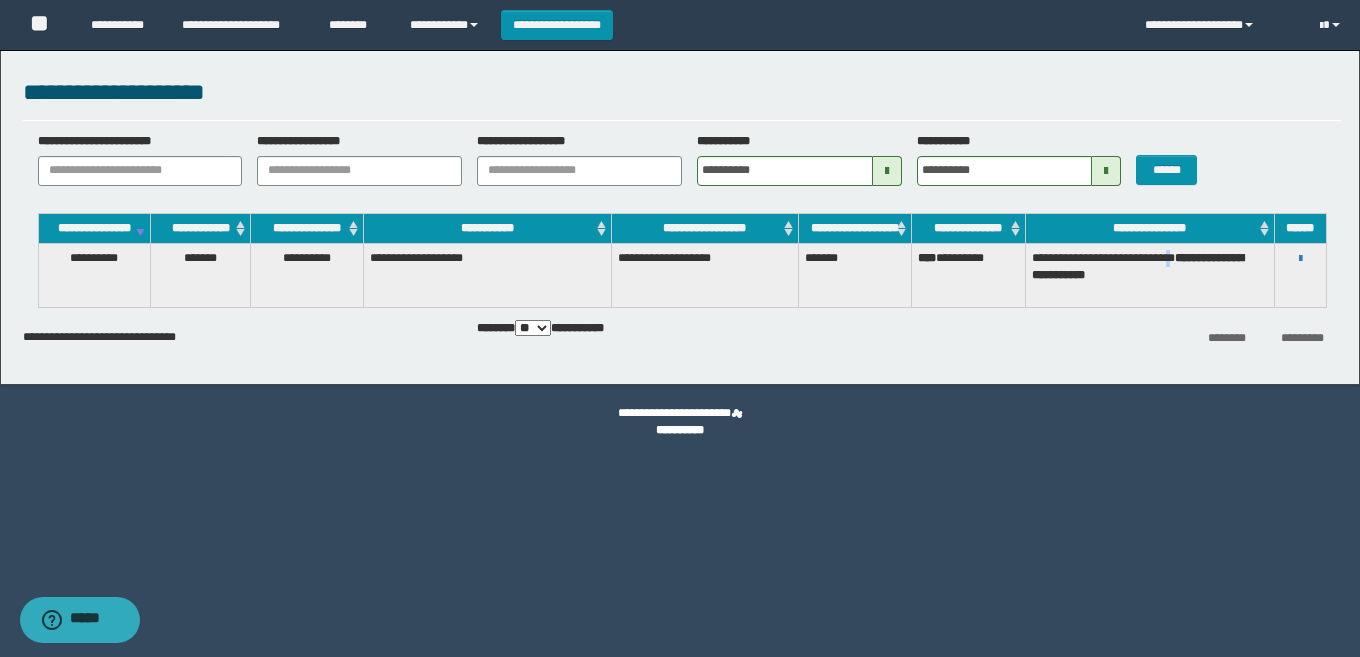 click on "**********" at bounding box center (1149, 275) 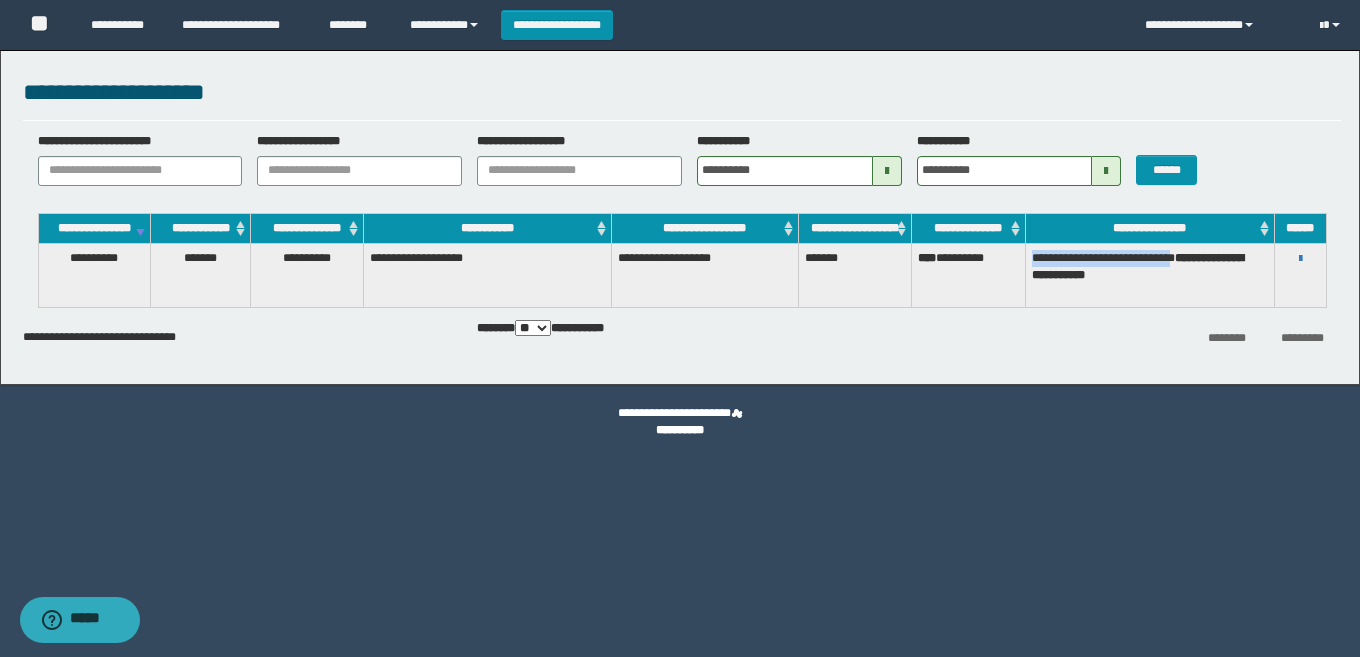 drag, startPoint x: 1178, startPoint y: 276, endPoint x: 1033, endPoint y: 273, distance: 145.03104 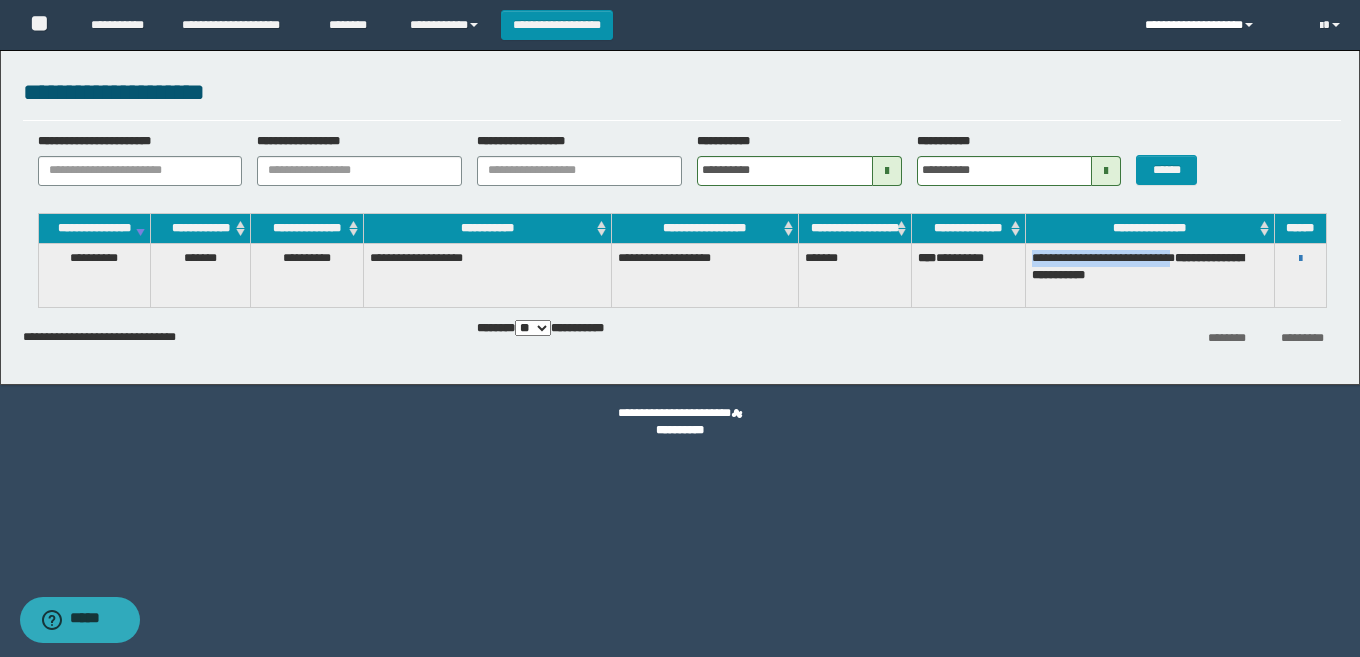 click on "**********" at bounding box center (1217, 25) 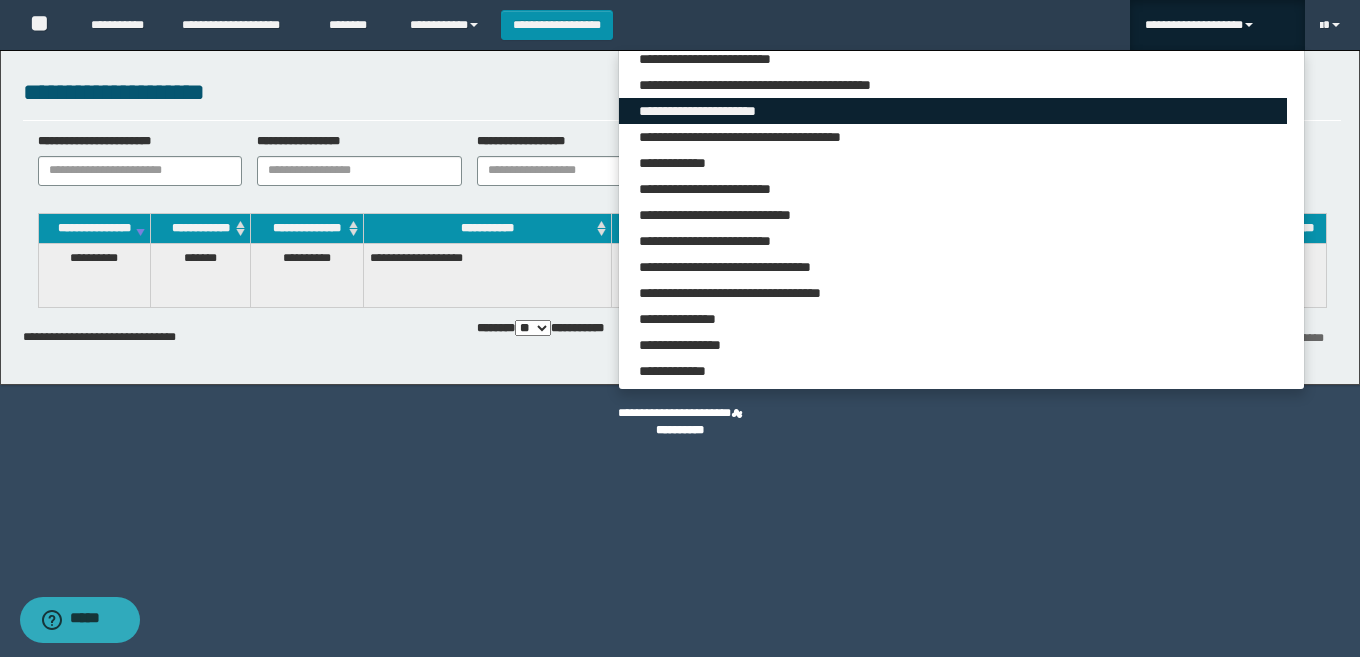 scroll, scrollTop: 768, scrollLeft: 0, axis: vertical 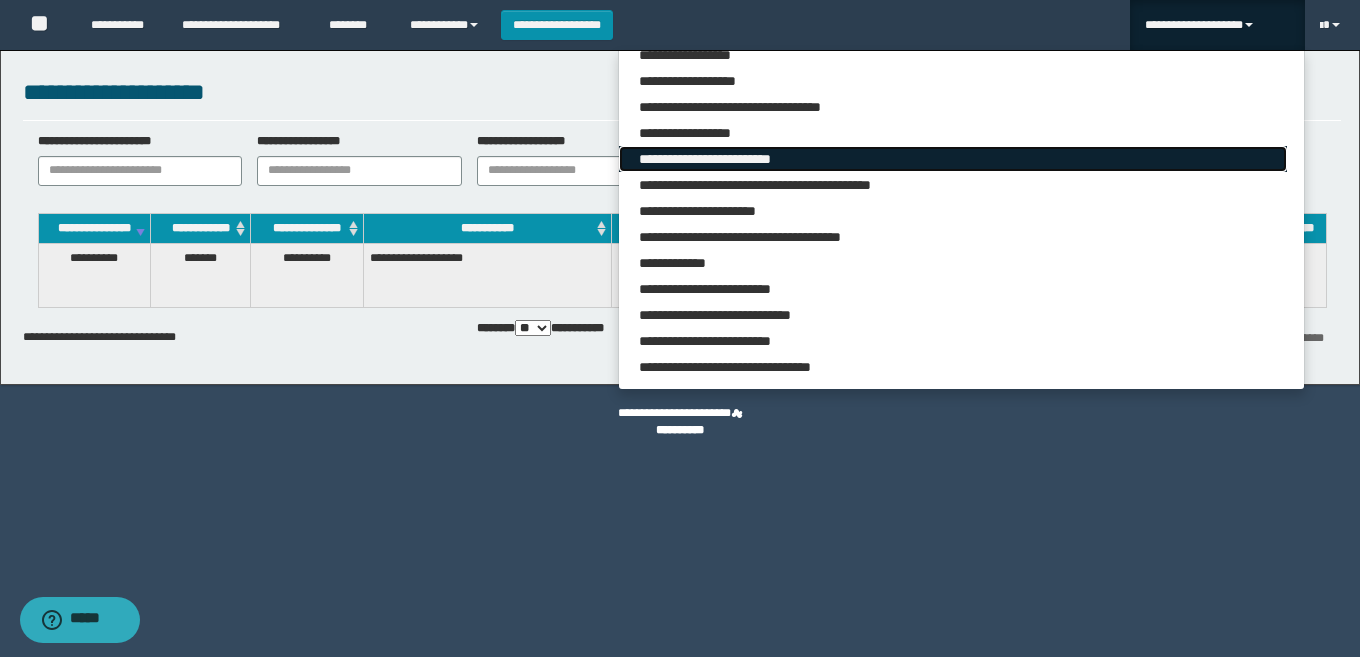 click on "**********" at bounding box center [953, 159] 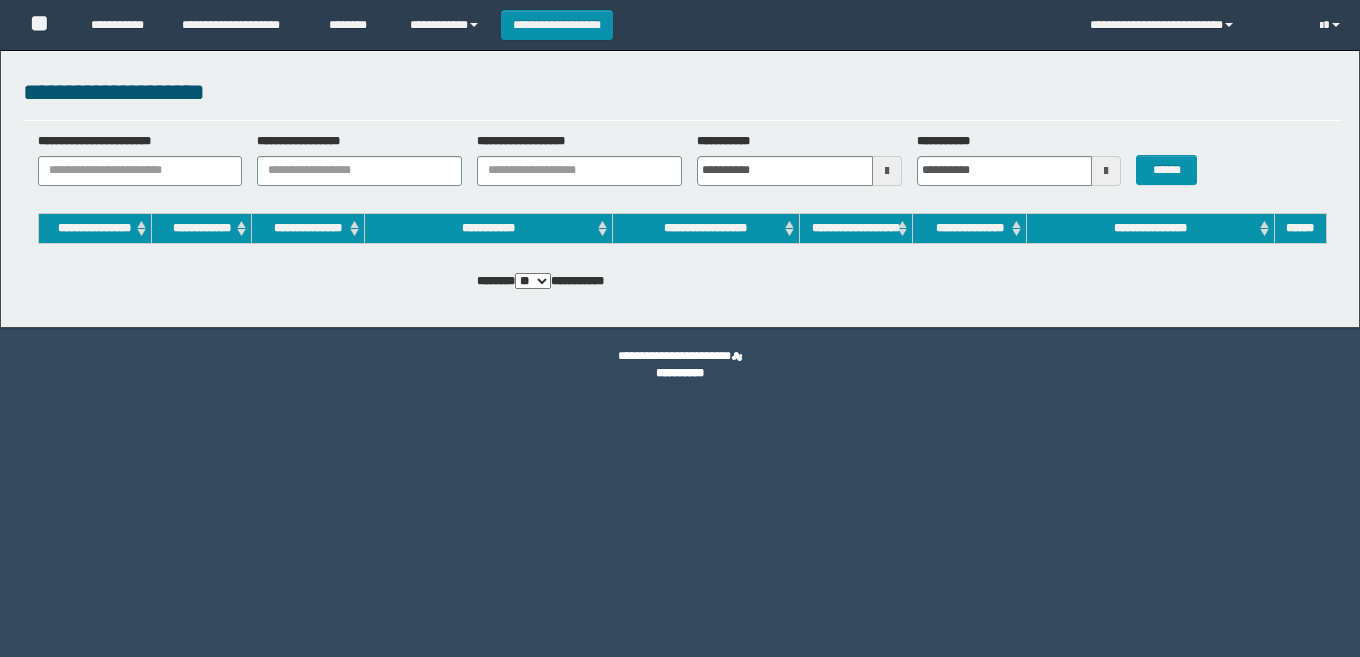 scroll, scrollTop: 0, scrollLeft: 0, axis: both 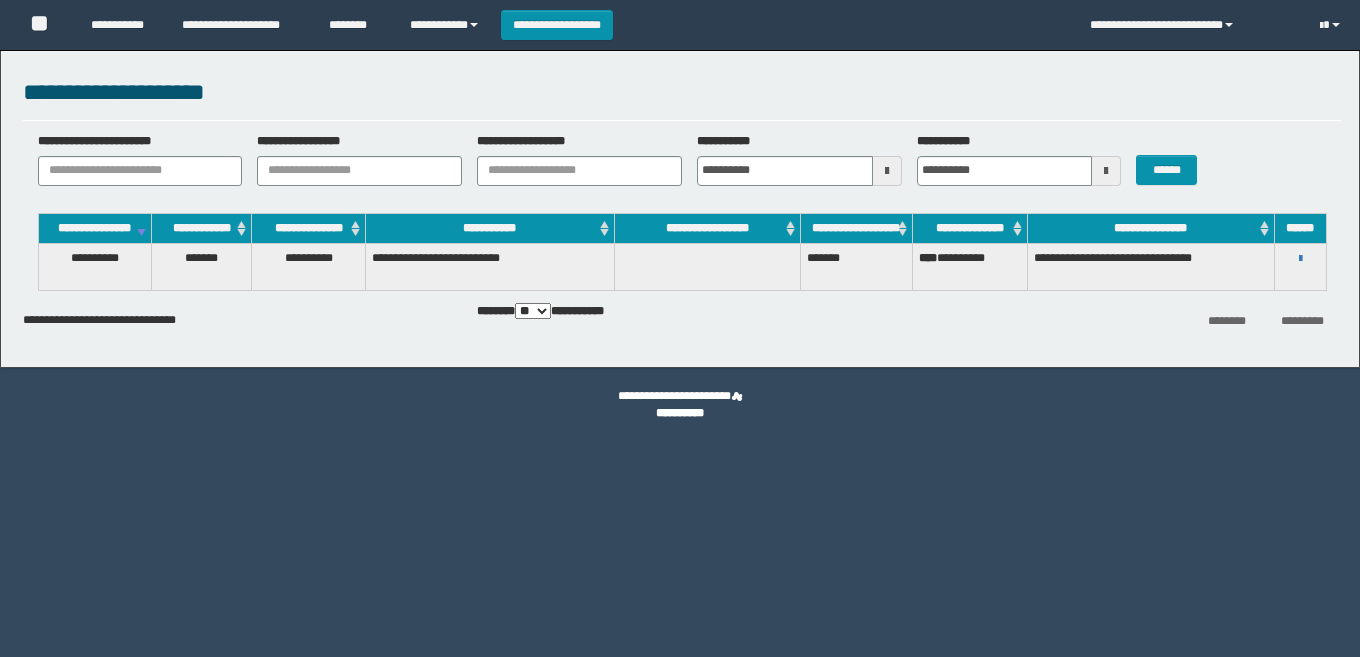 click at bounding box center [887, 171] 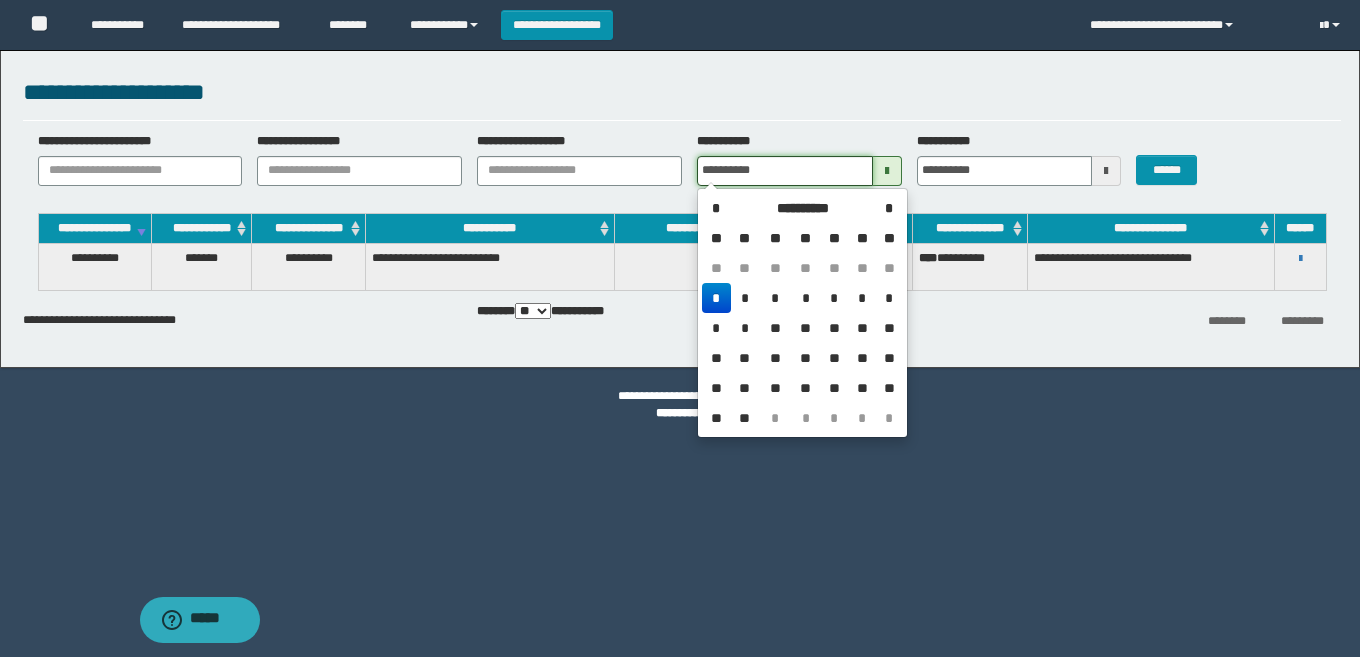 scroll, scrollTop: 0, scrollLeft: 0, axis: both 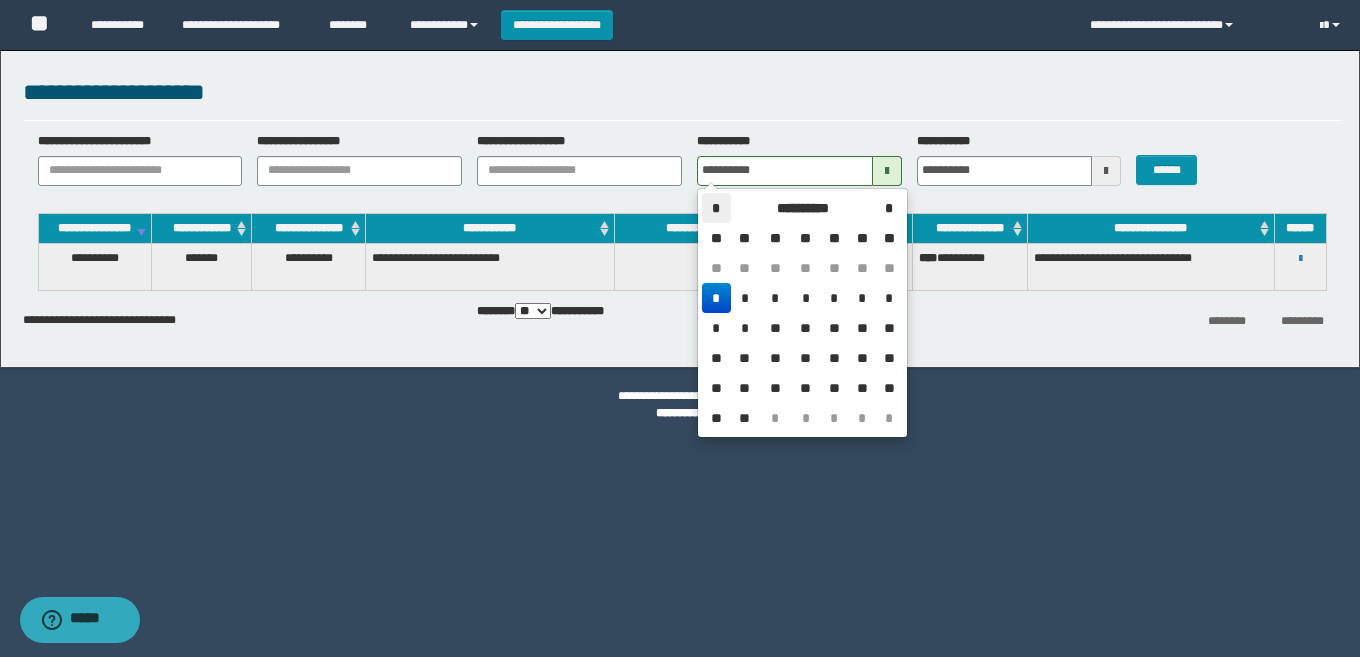 click on "*" at bounding box center [716, 208] 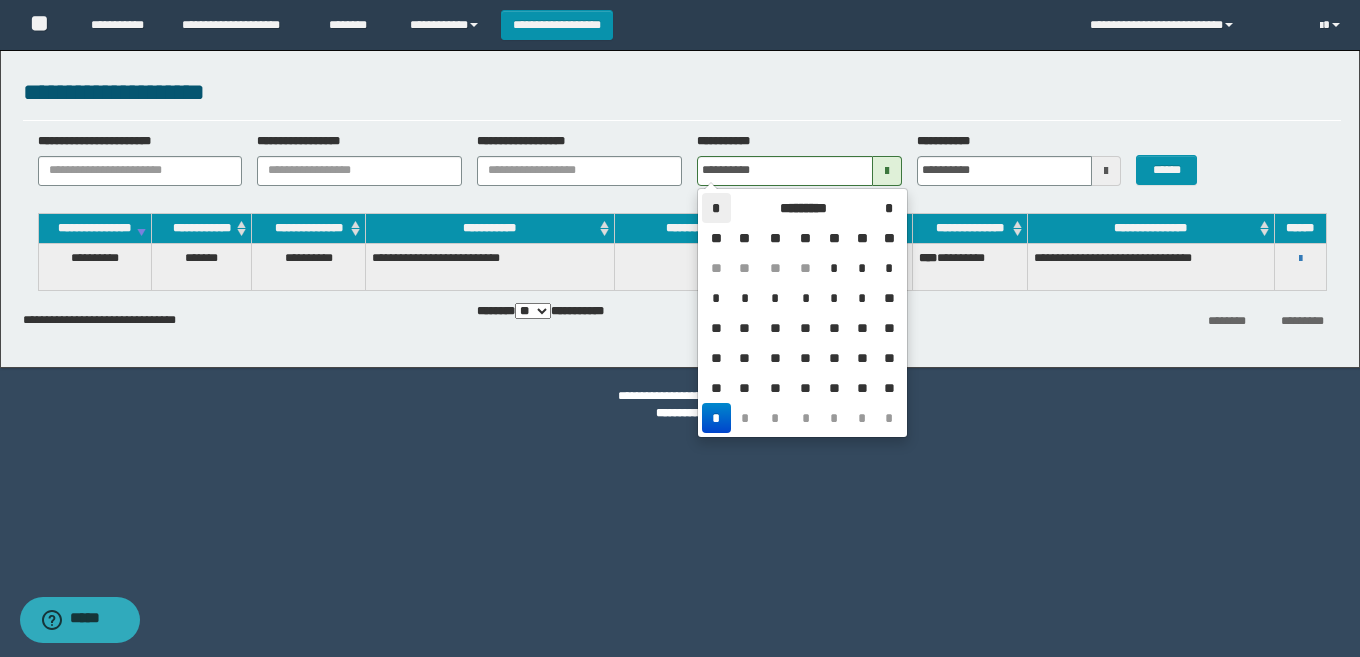 click on "*" at bounding box center (716, 208) 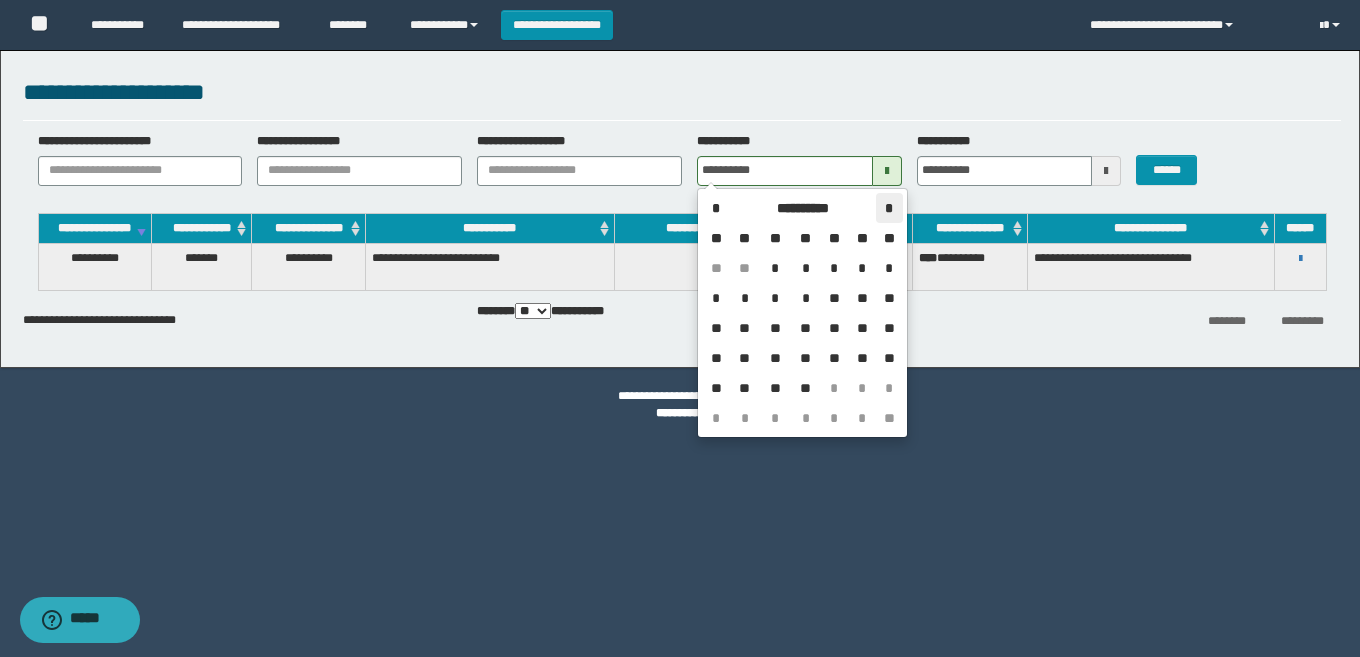 click on "*" at bounding box center (889, 208) 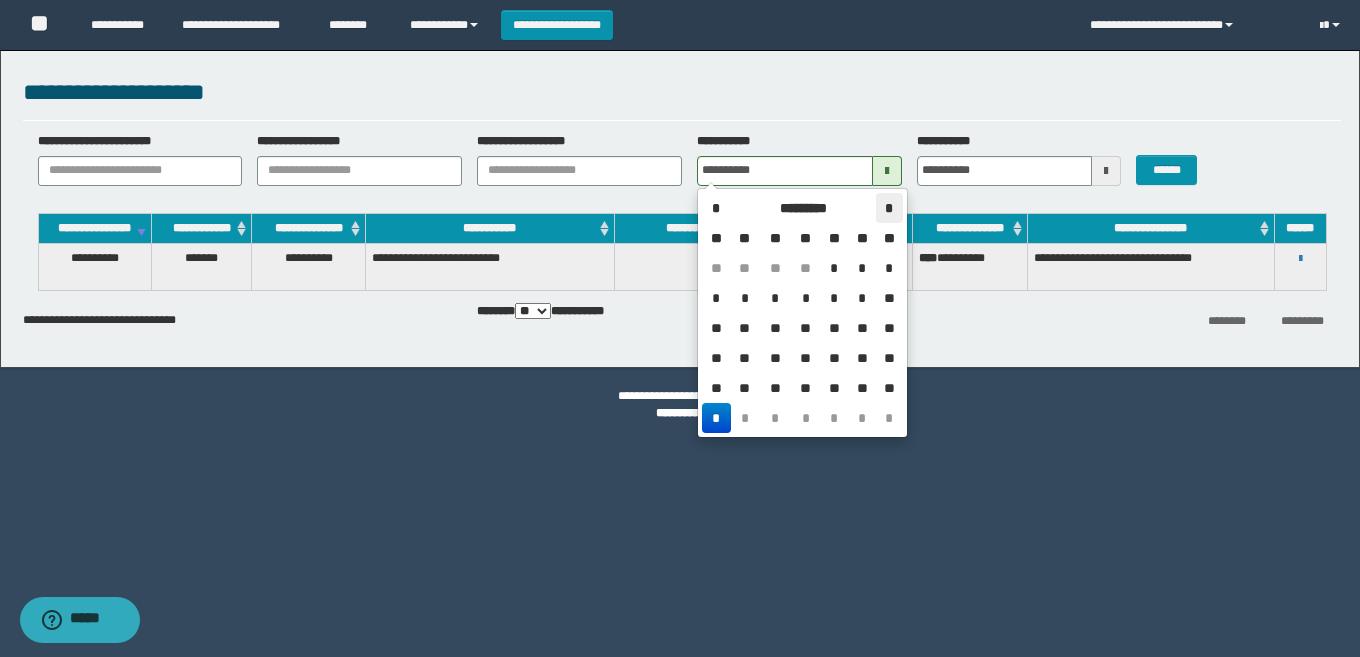 click on "*" at bounding box center (889, 208) 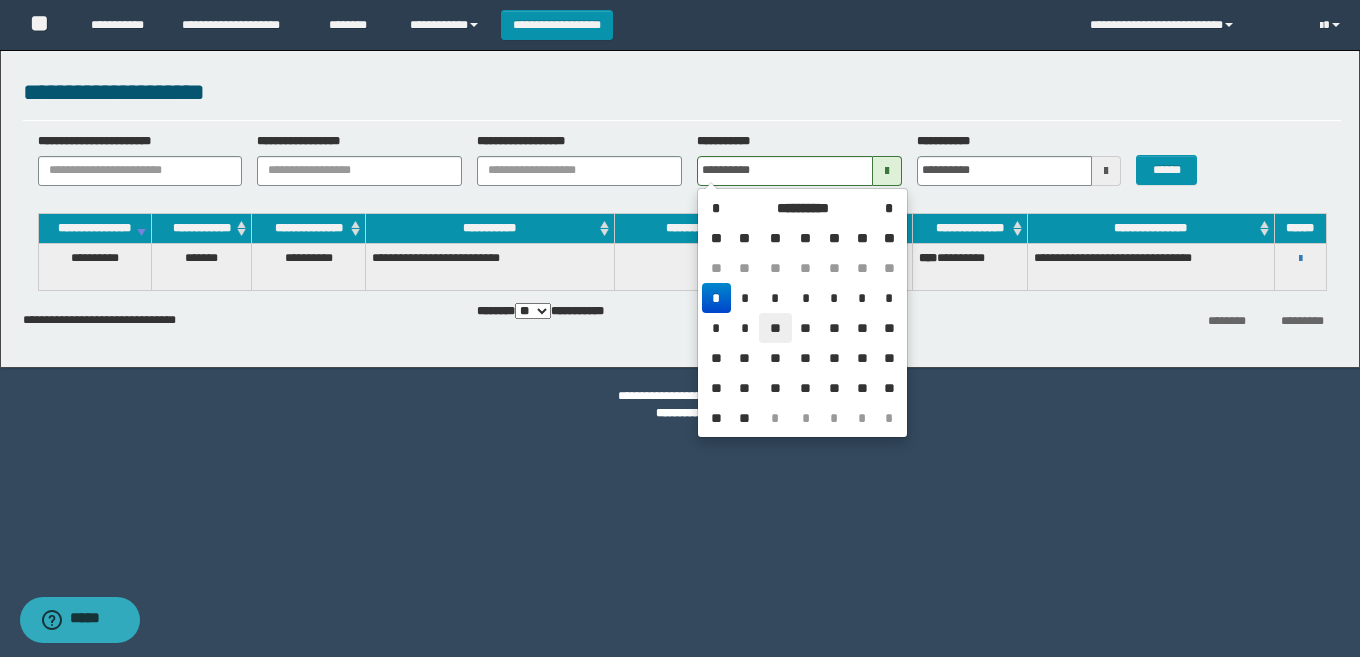 click on "**" at bounding box center (775, 328) 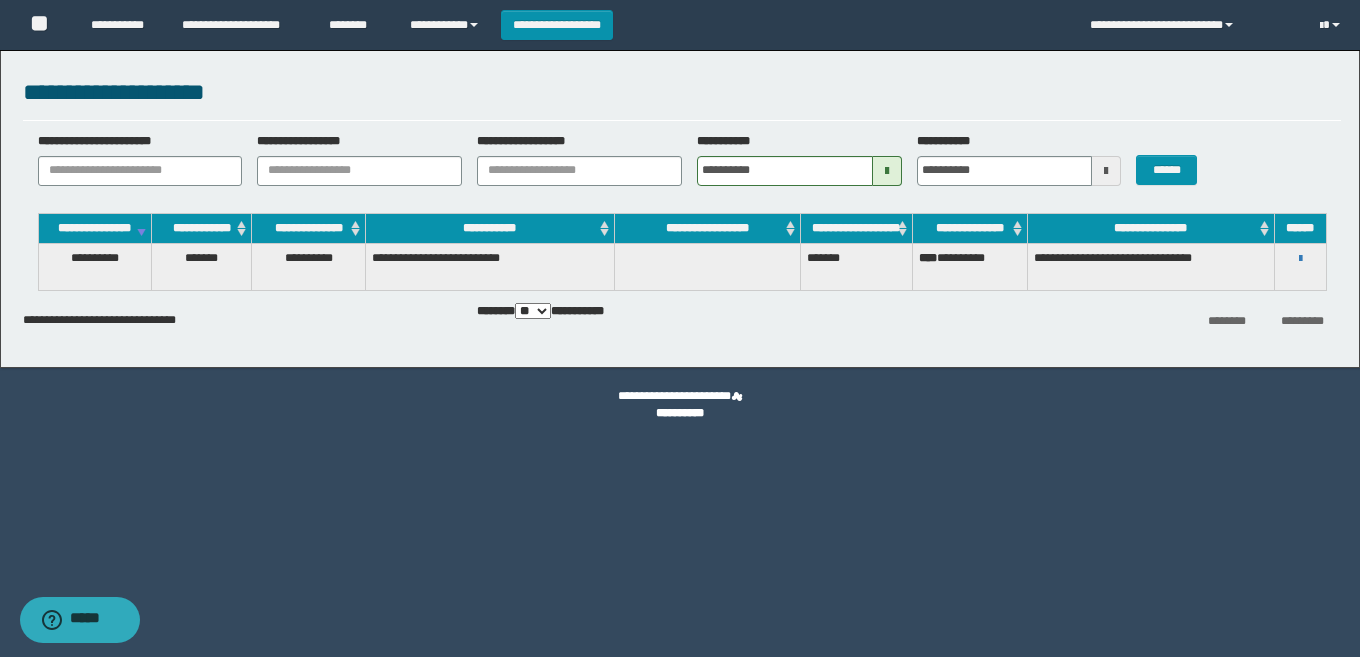 click at bounding box center [1106, 171] 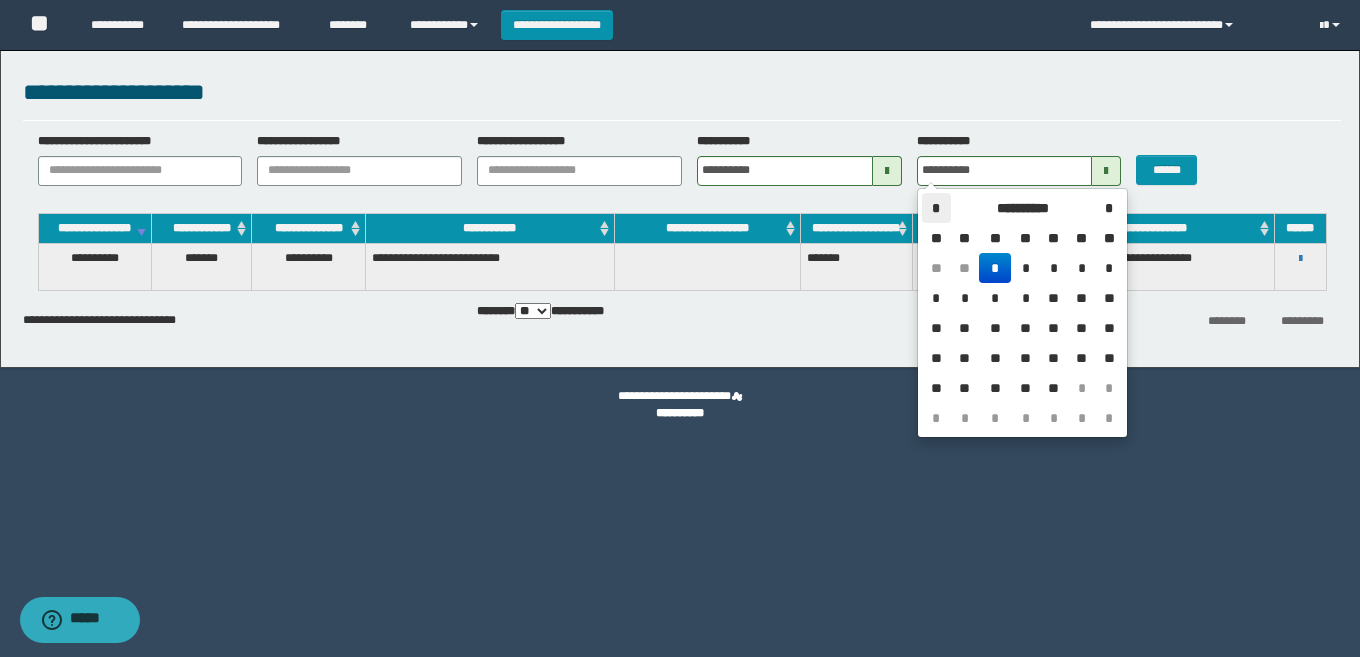 click on "*" at bounding box center (936, 208) 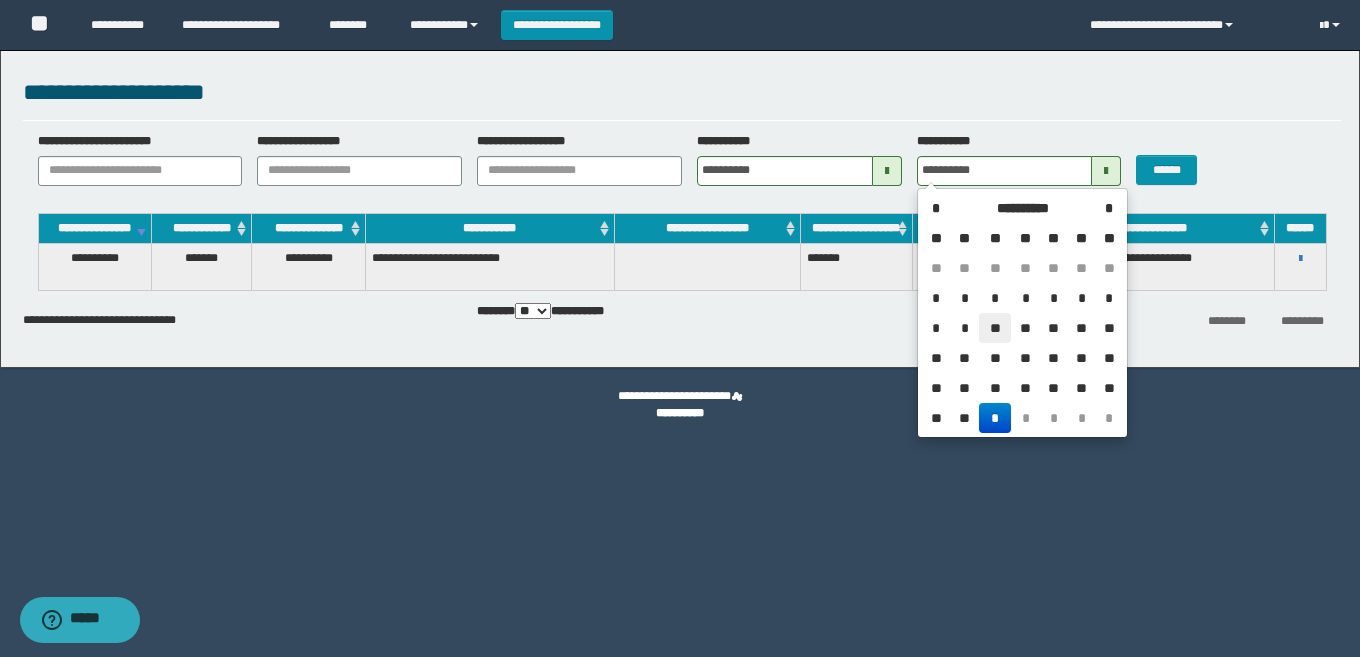 click on "**" at bounding box center (995, 328) 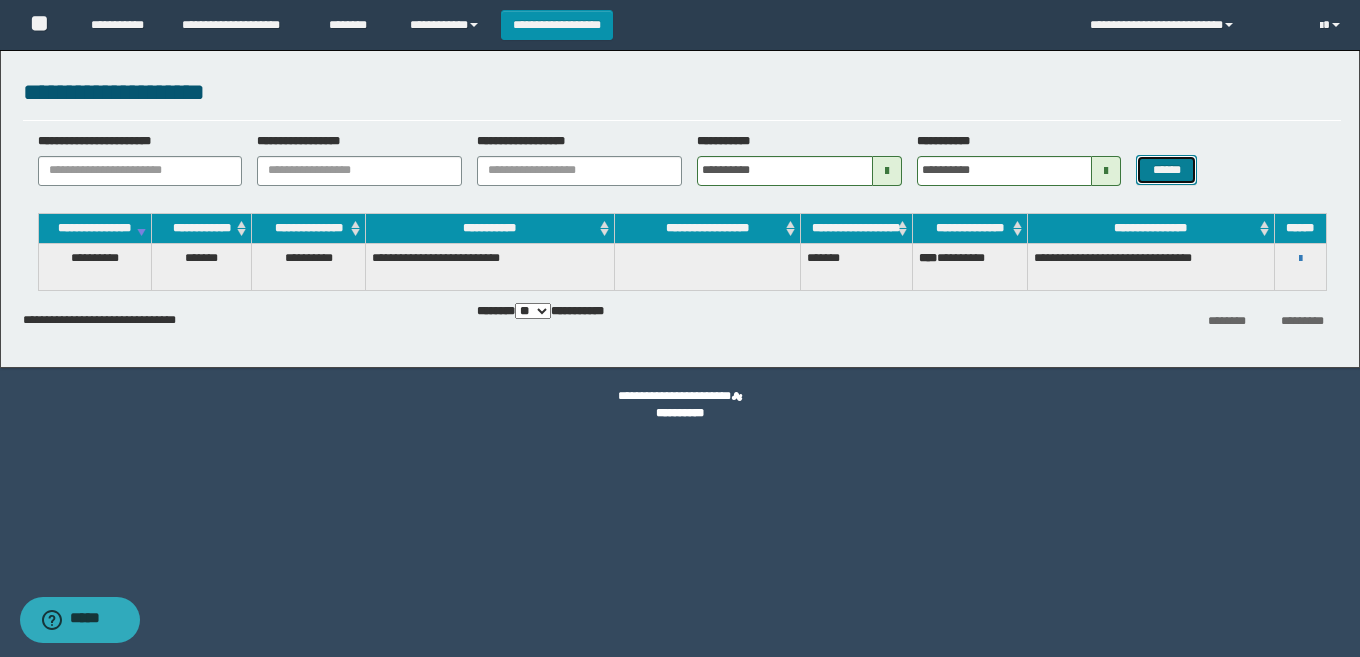 click on "******" at bounding box center [1166, 170] 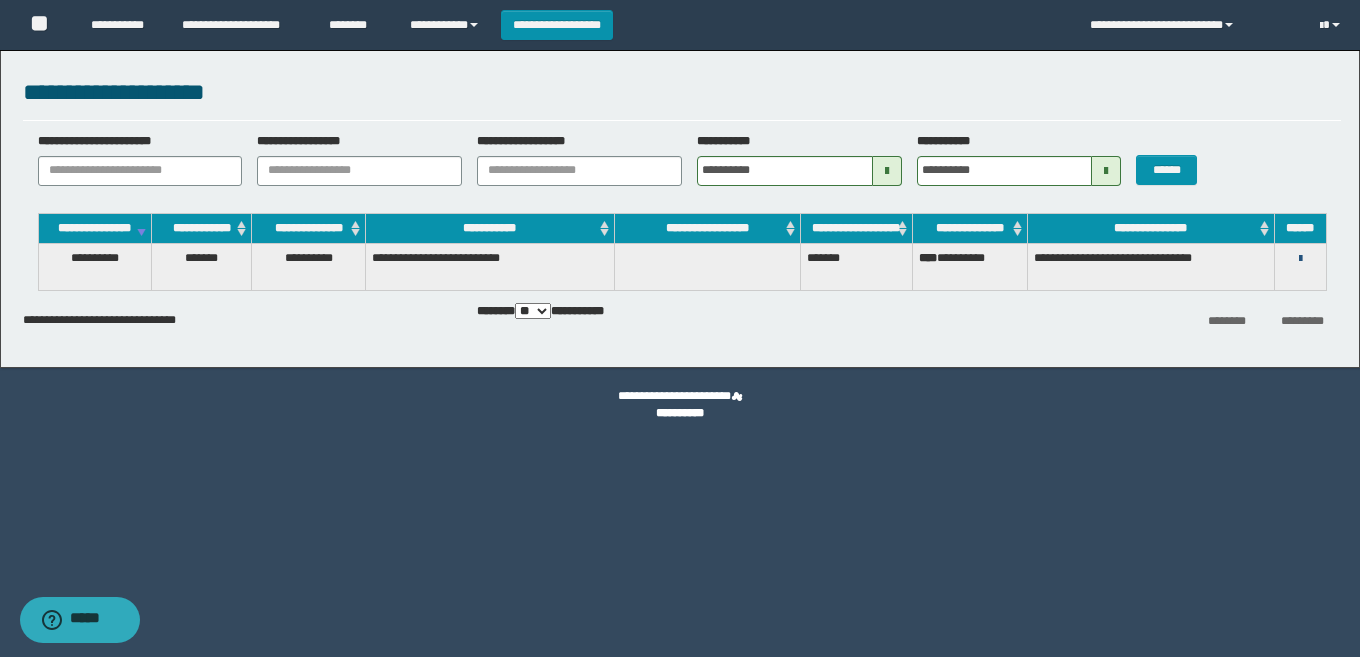 click at bounding box center [1300, 259] 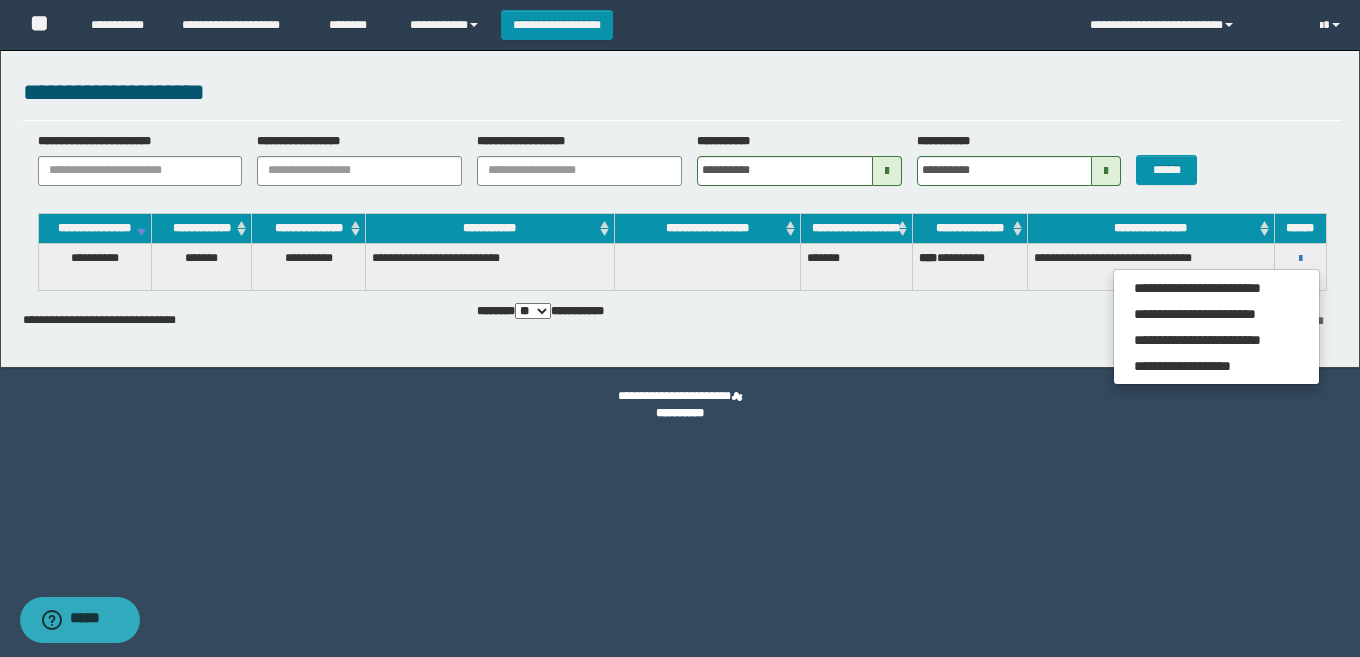 click on "**********" at bounding box center [680, 413] 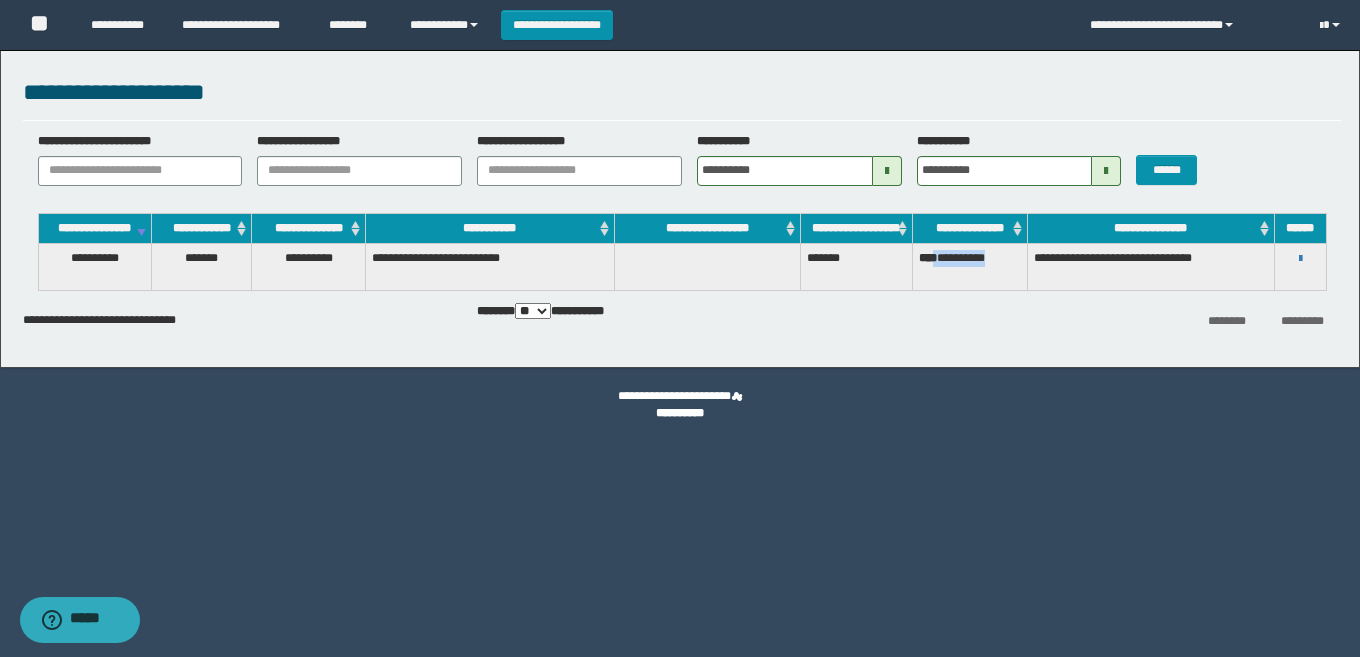 drag, startPoint x: 1012, startPoint y: 275, endPoint x: 939, endPoint y: 273, distance: 73.02739 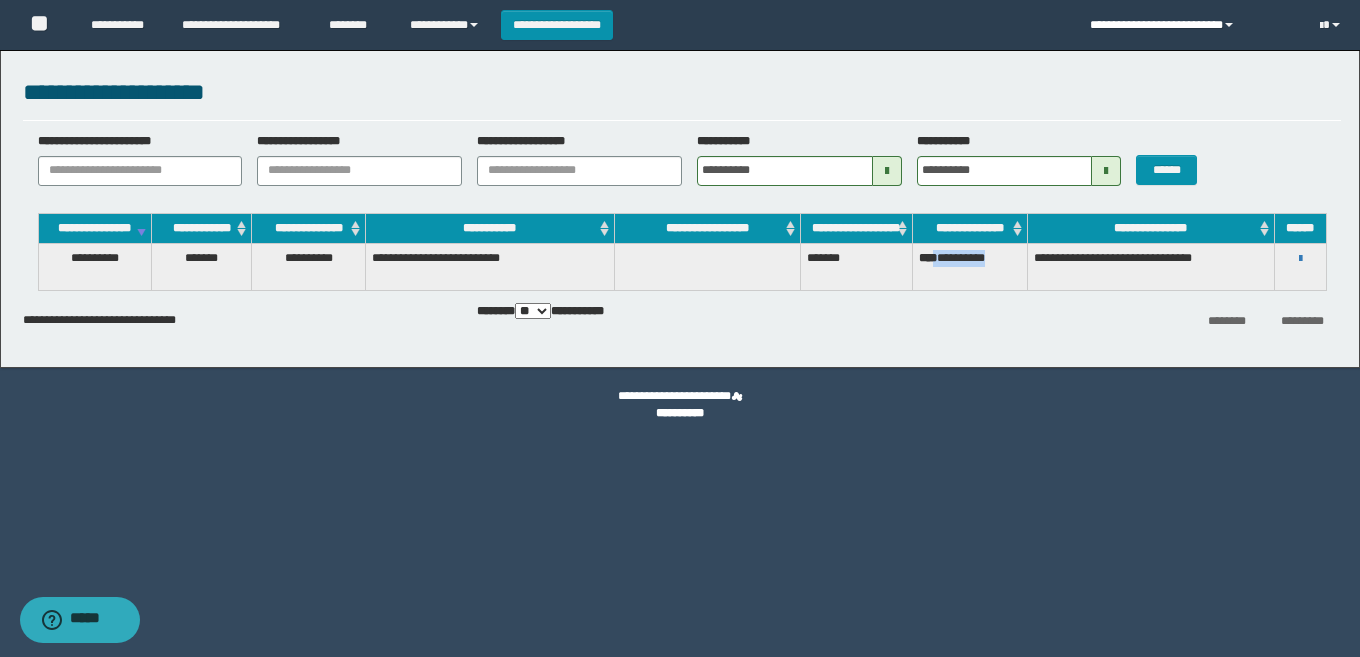 click on "**********" at bounding box center [1190, 25] 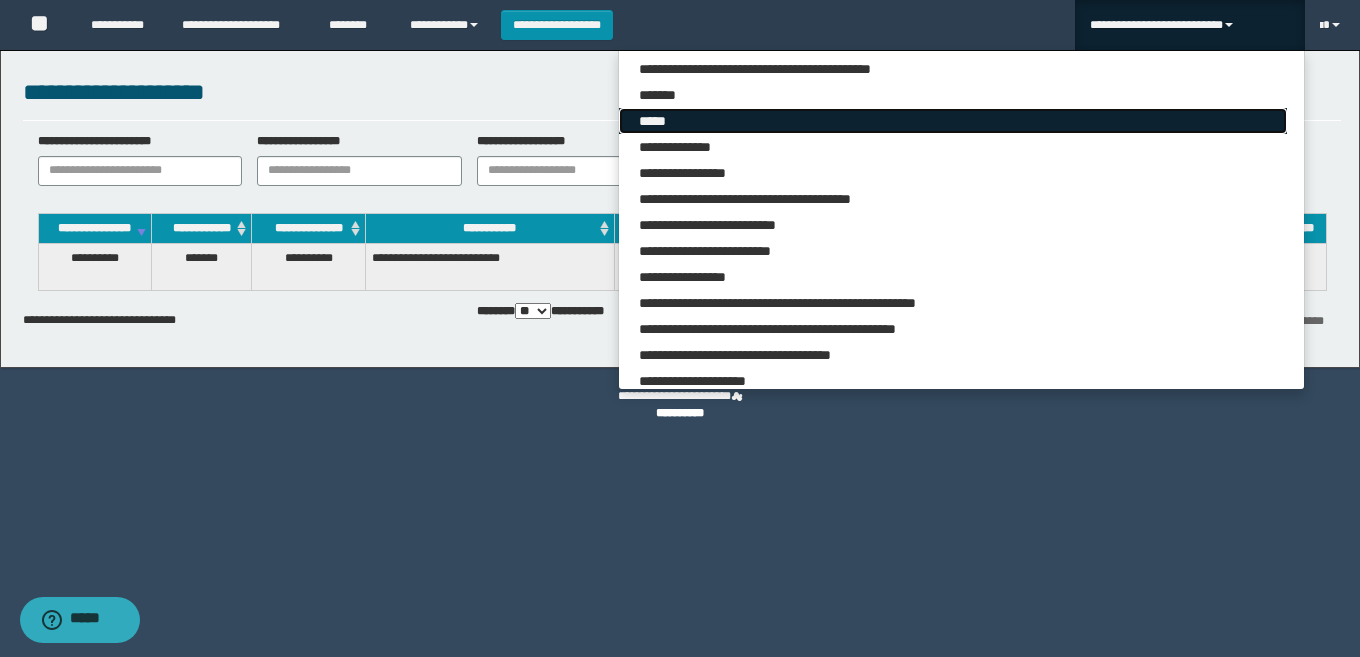 click on "*****" at bounding box center (953, 121) 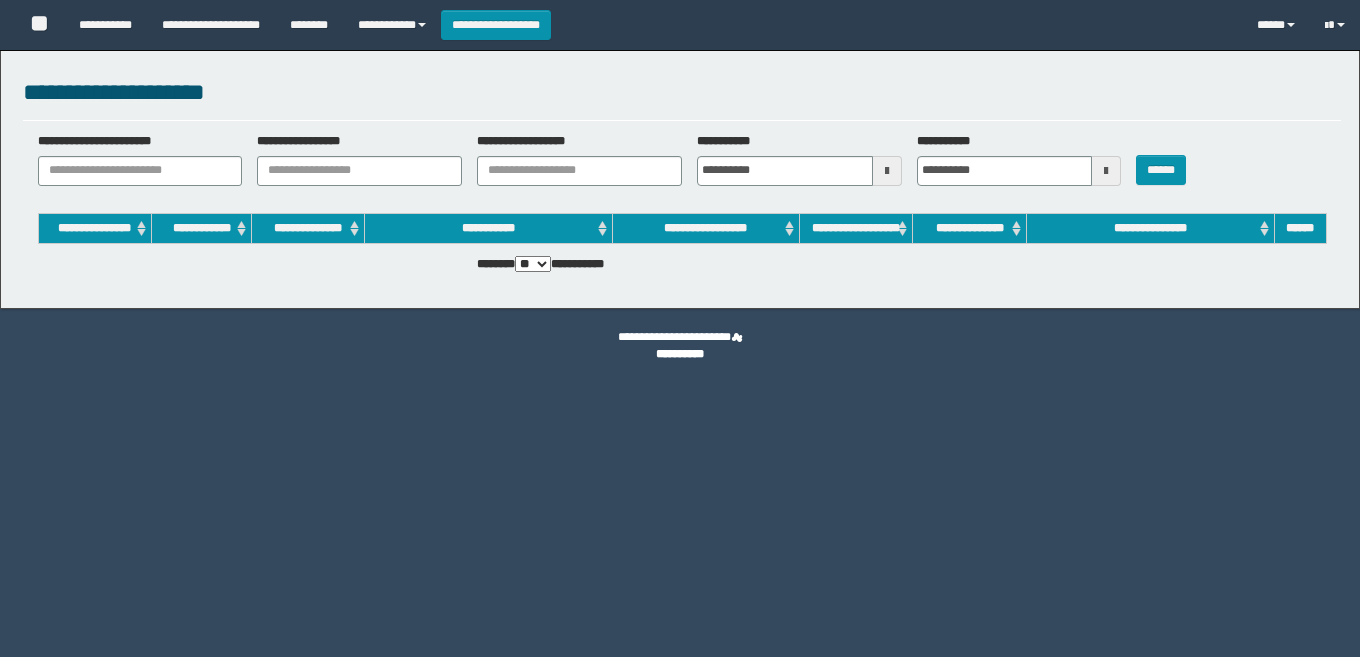 click at bounding box center (887, 171) 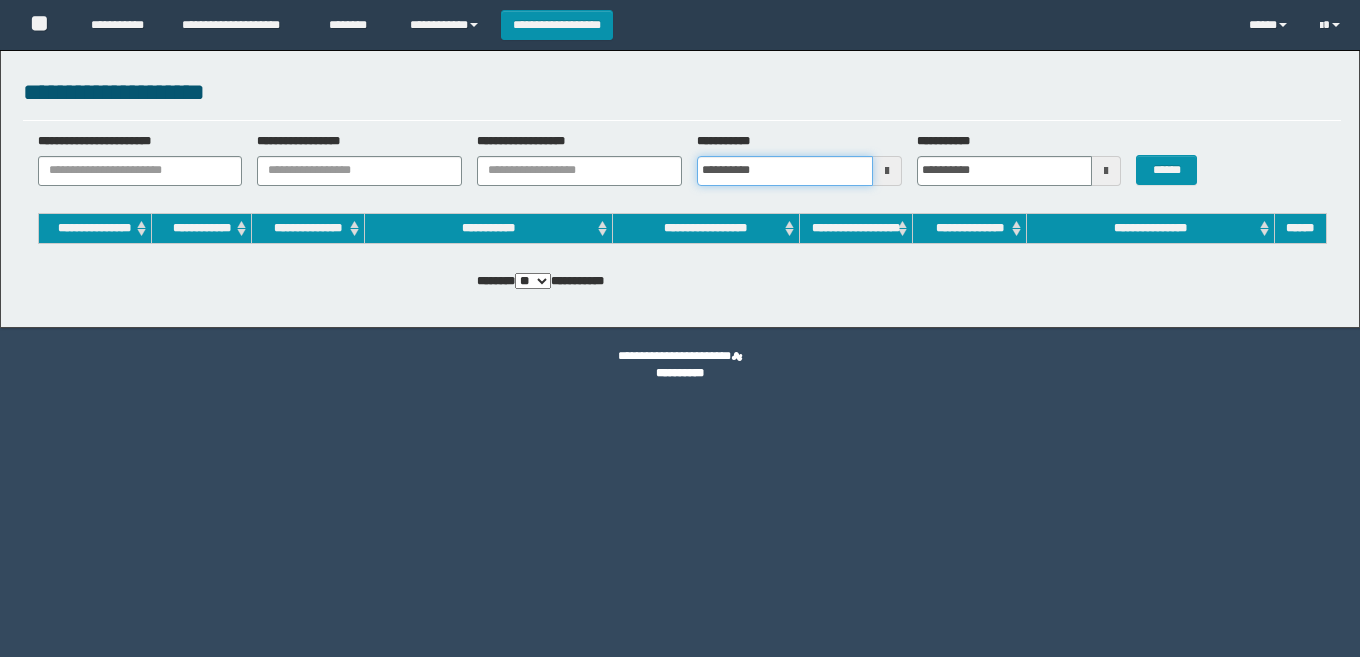scroll, scrollTop: 0, scrollLeft: 0, axis: both 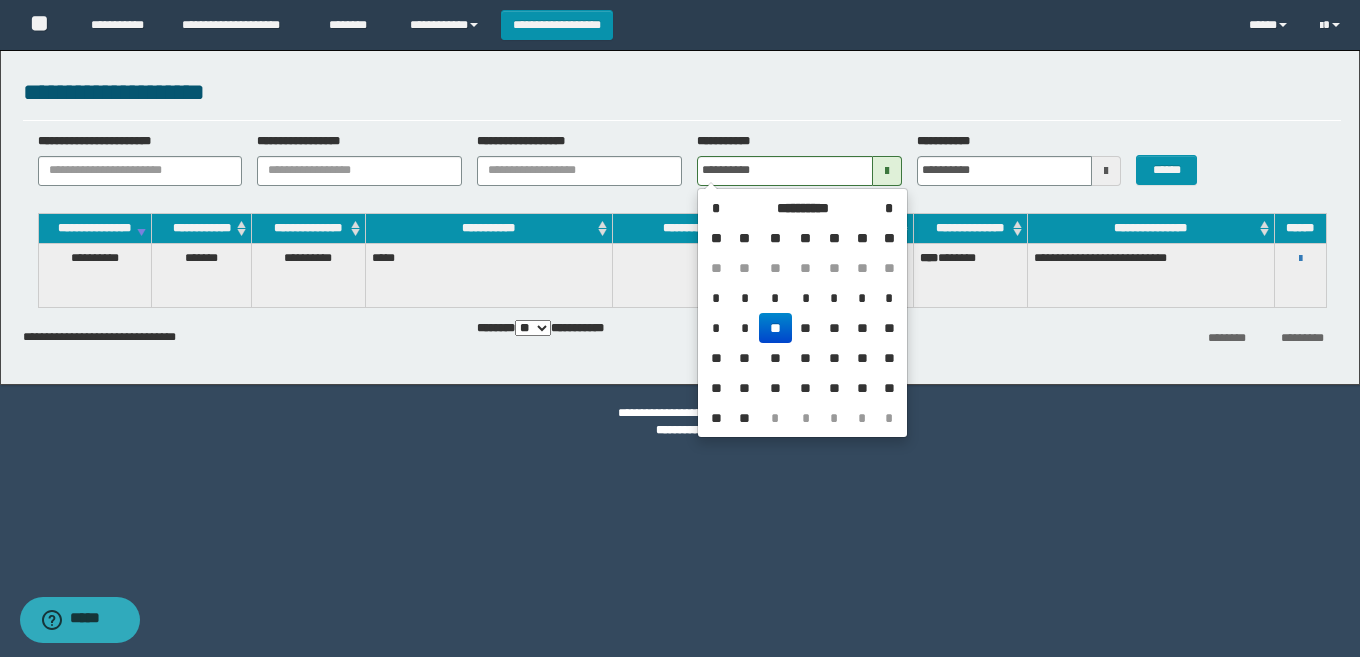 click on "**" at bounding box center [775, 328] 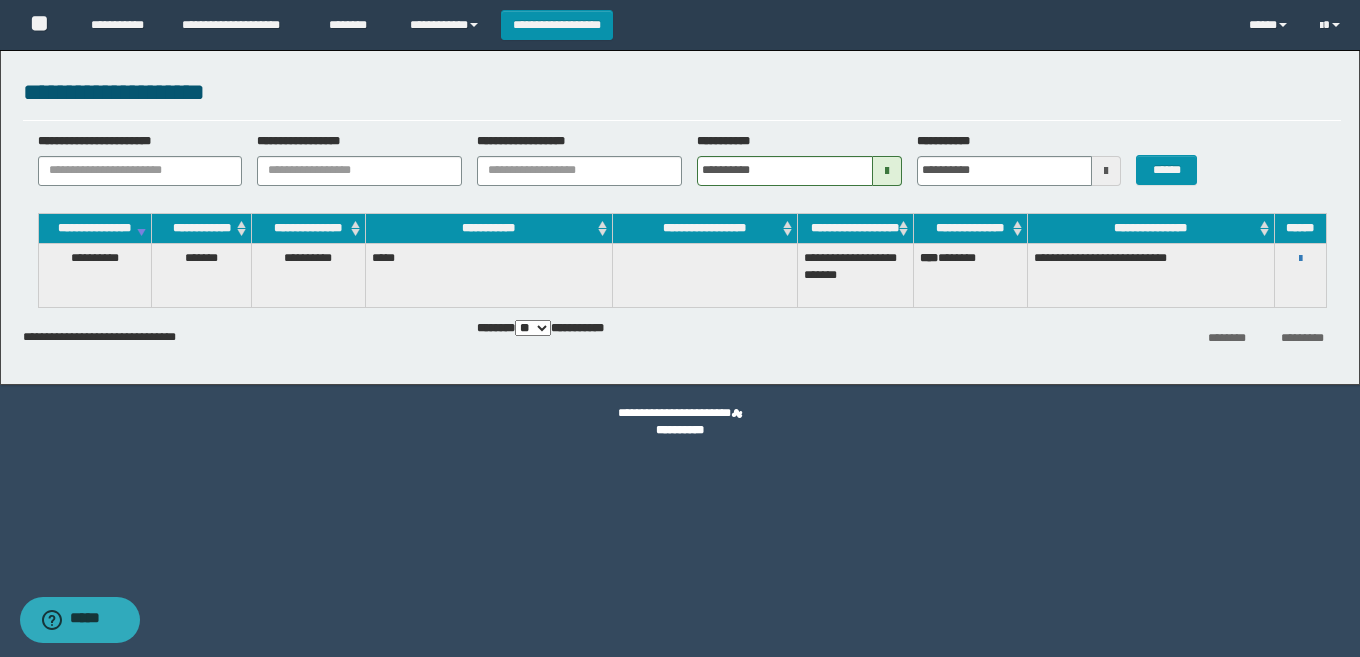 click at bounding box center (1106, 171) 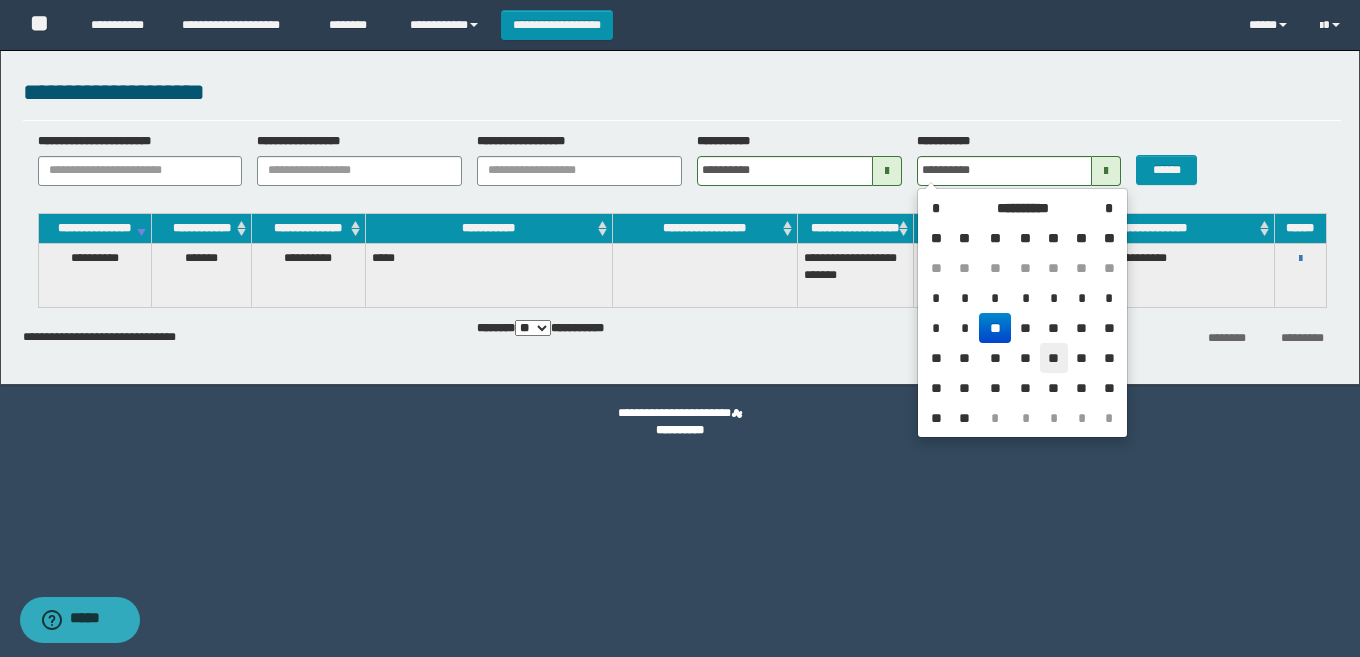 click on "**" at bounding box center [1054, 358] 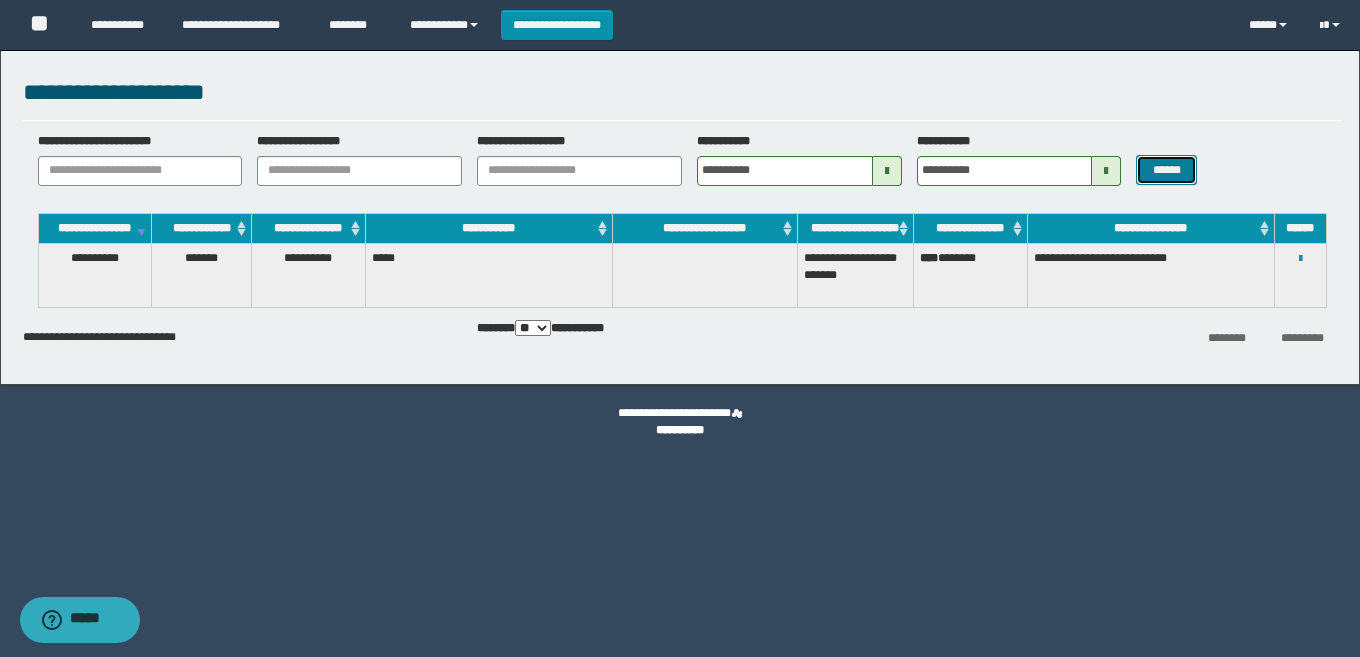 click on "******" at bounding box center (1166, 170) 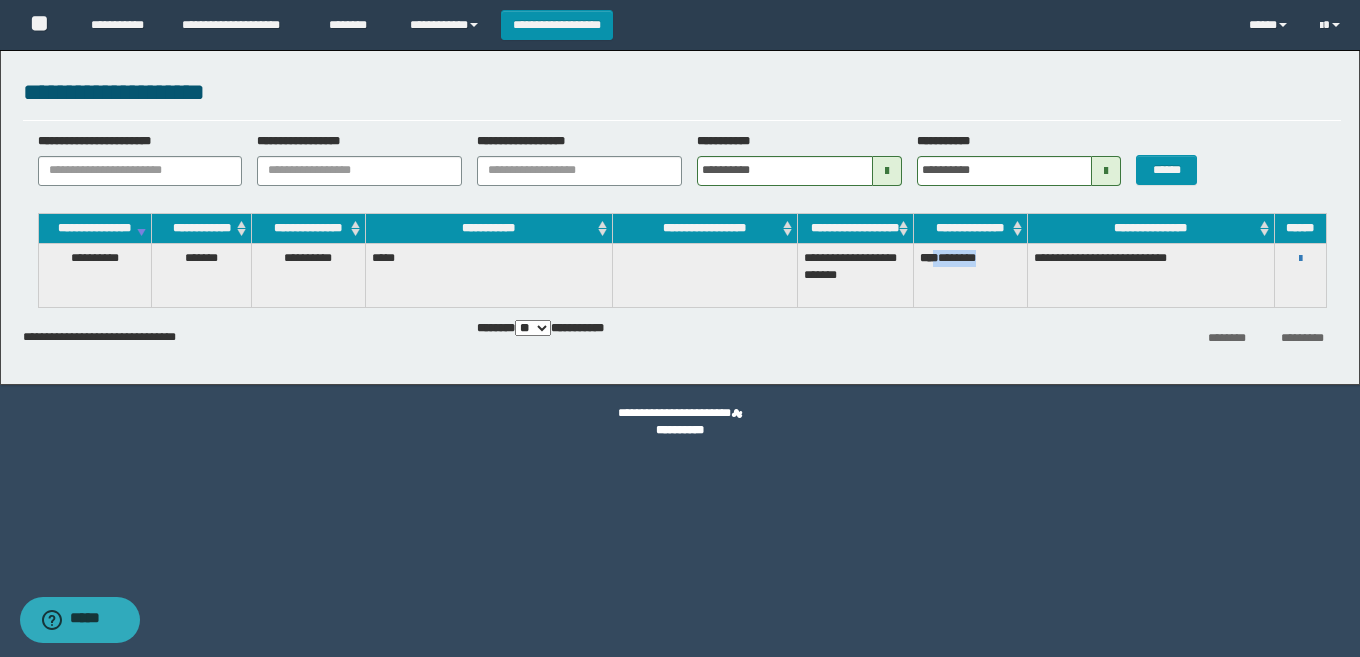 drag, startPoint x: 999, startPoint y: 270, endPoint x: 940, endPoint y: 275, distance: 59.211487 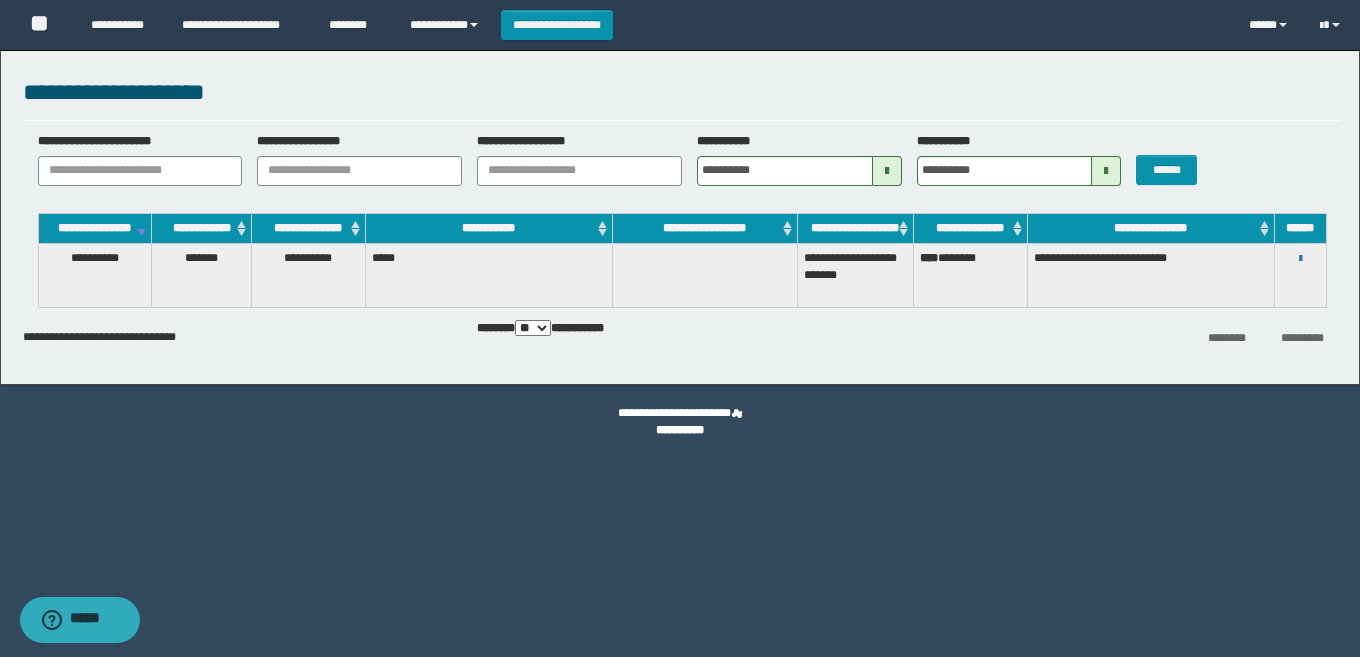 click on "**********" at bounding box center (1150, 275) 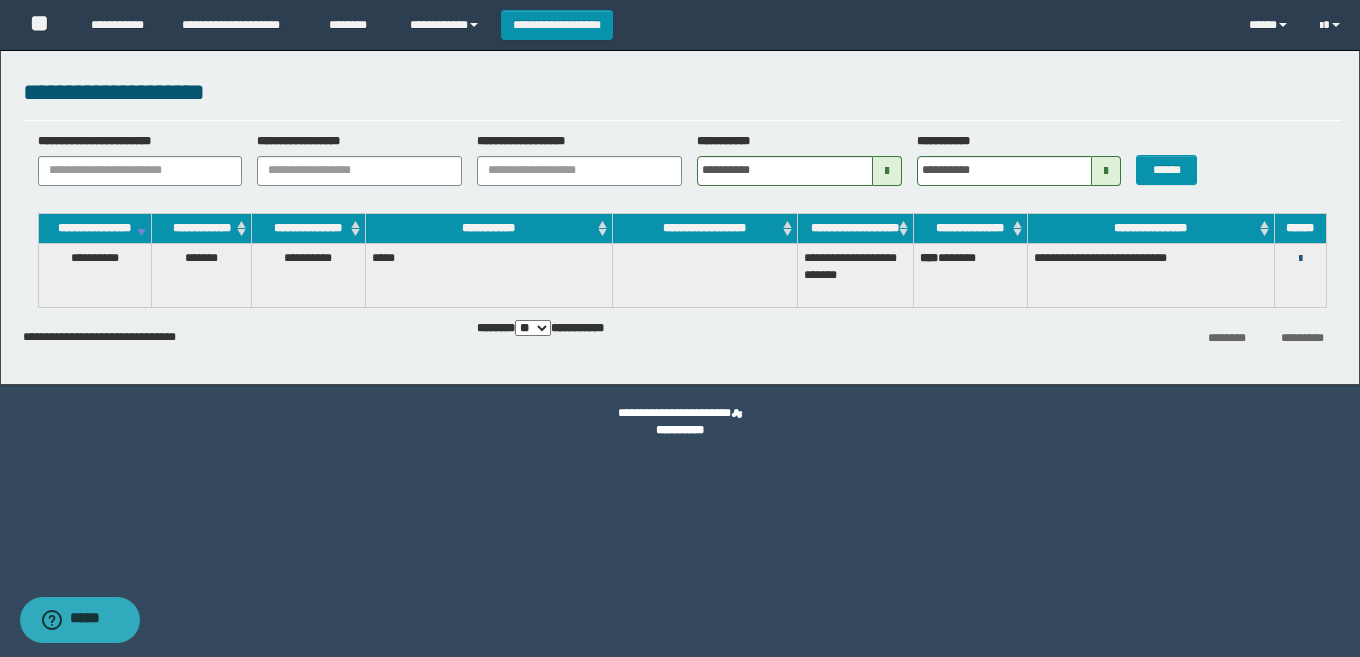 click at bounding box center (1300, 259) 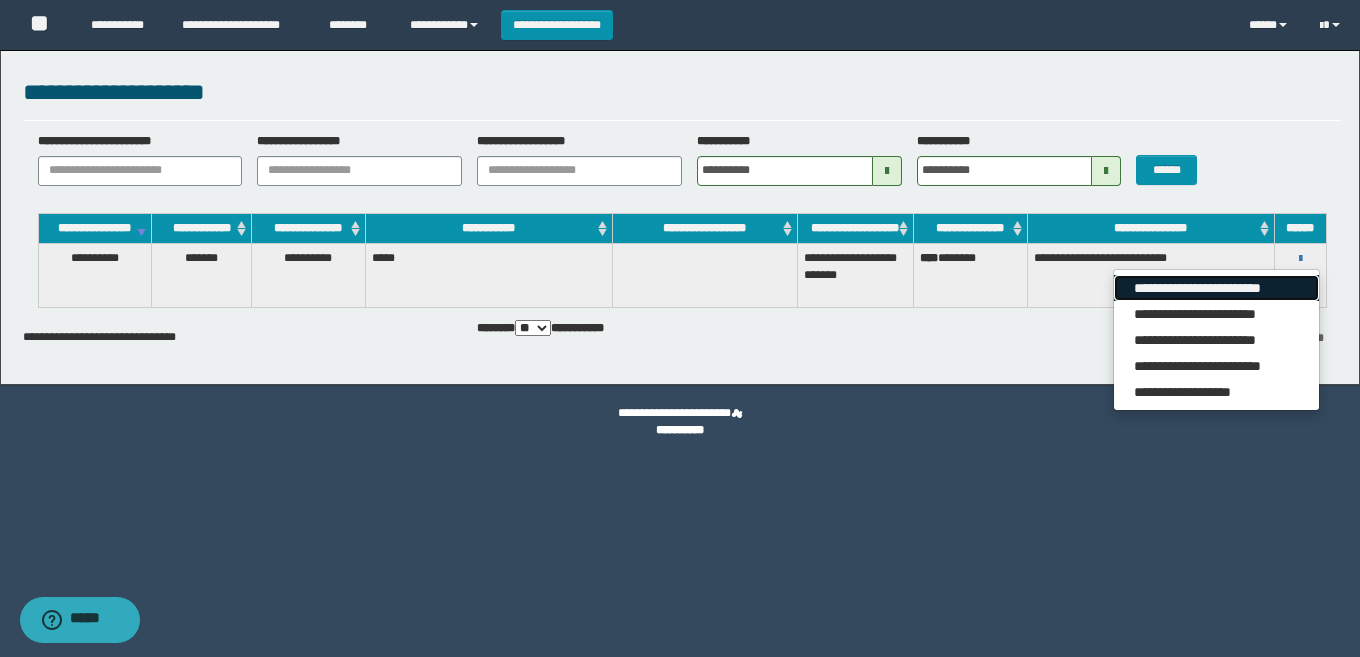 click on "**********" at bounding box center (1216, 288) 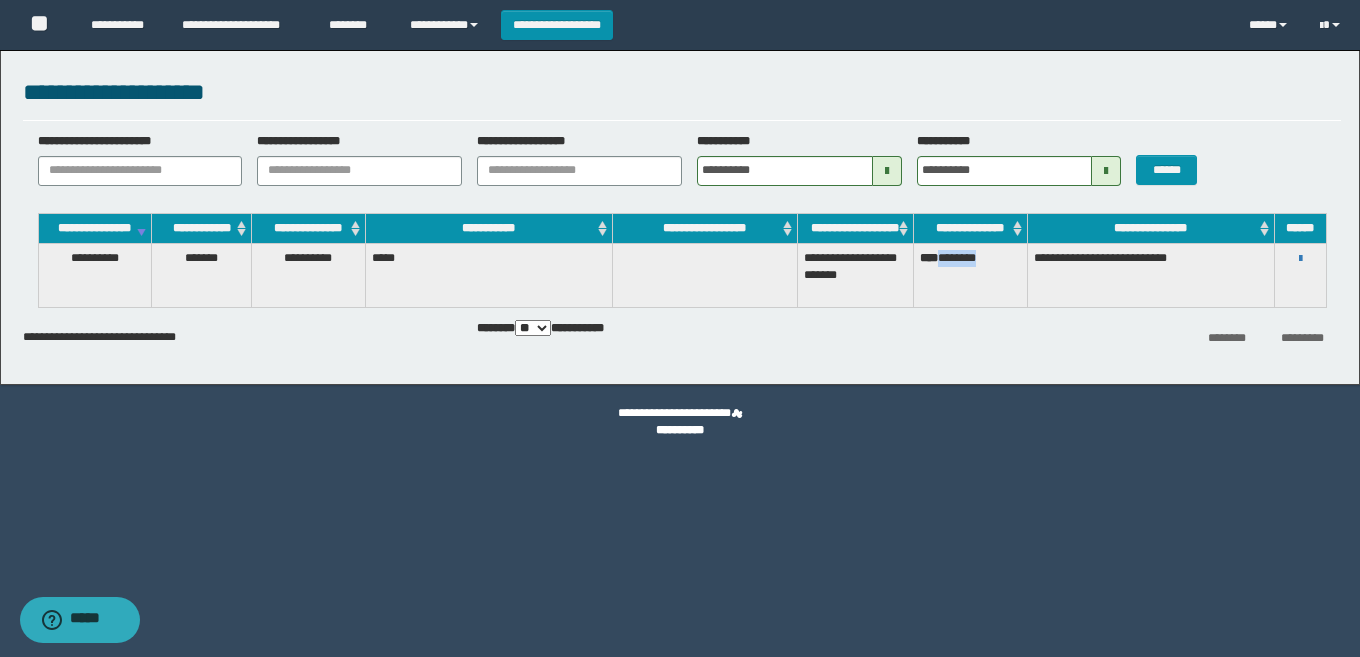 drag, startPoint x: 1000, startPoint y: 273, endPoint x: 943, endPoint y: 272, distance: 57.00877 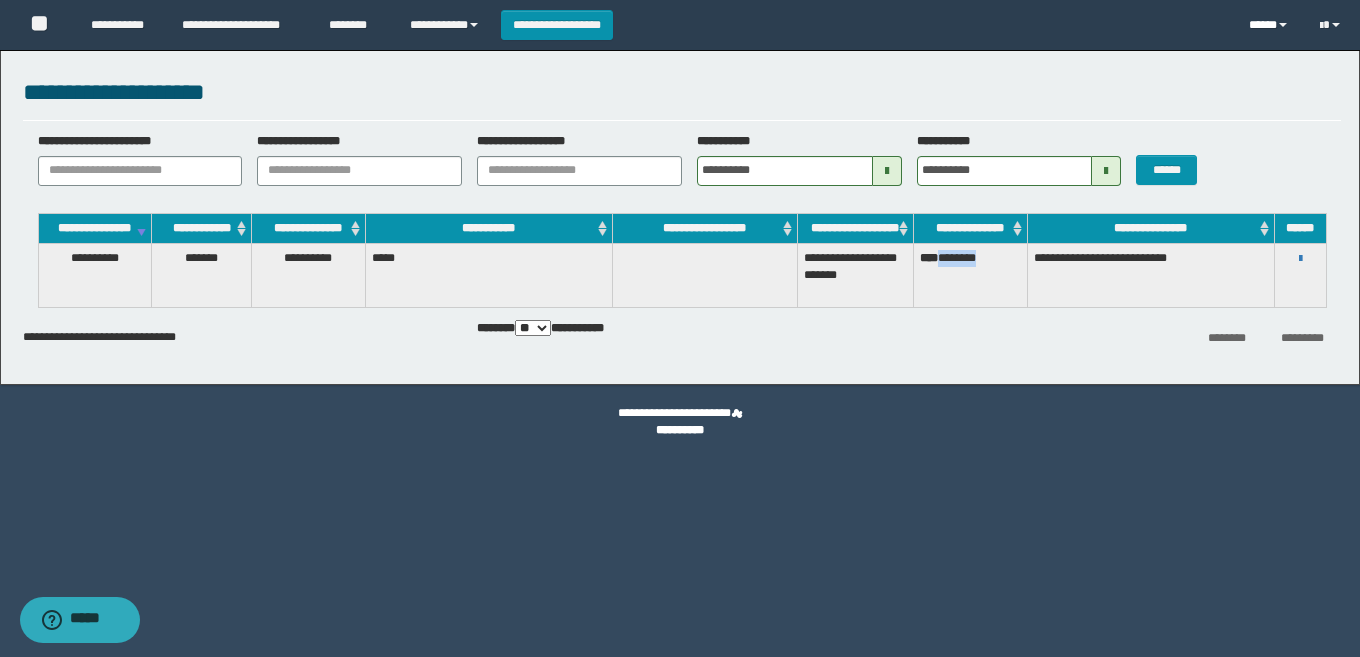 click on "*****" at bounding box center [1269, 25] 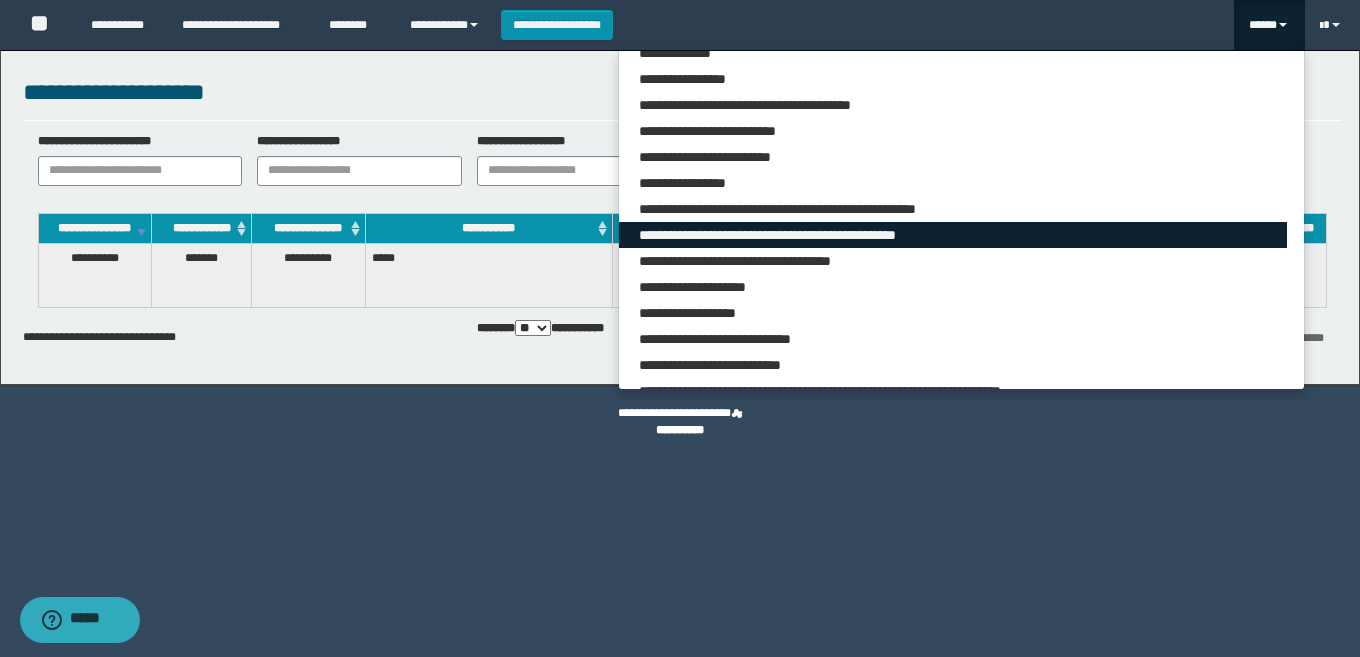 scroll, scrollTop: 0, scrollLeft: 0, axis: both 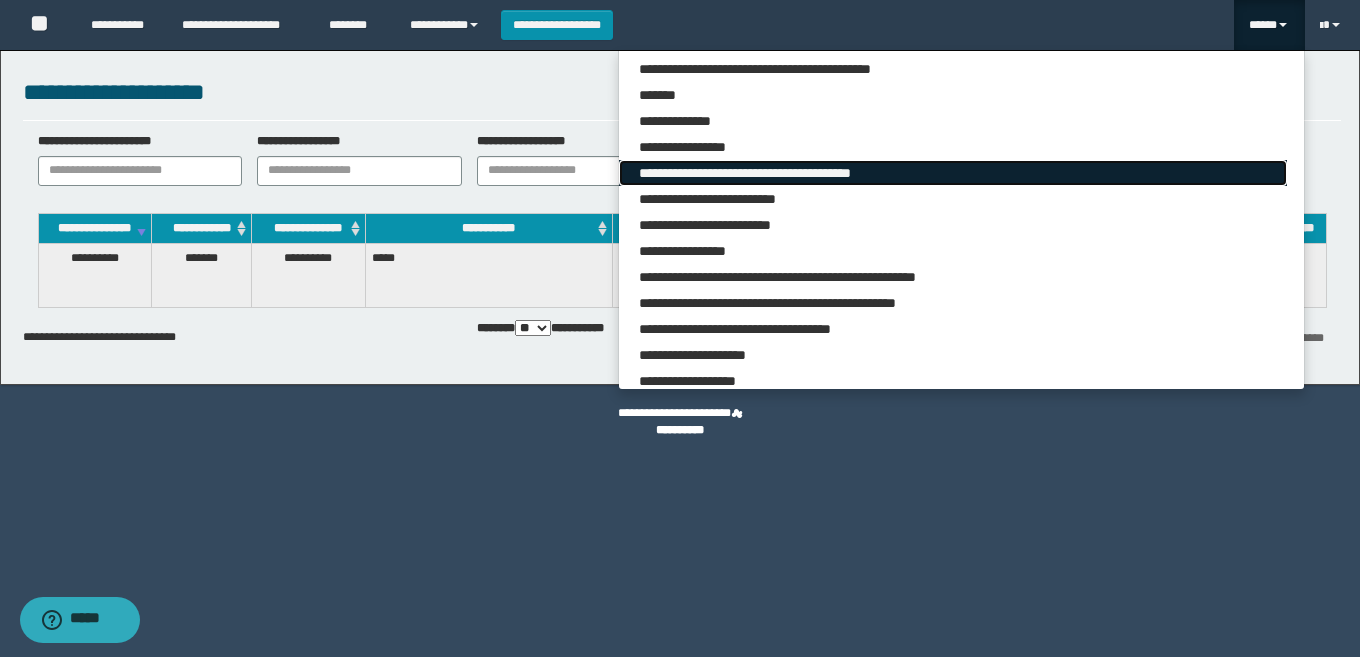 click on "**********" at bounding box center (953, 173) 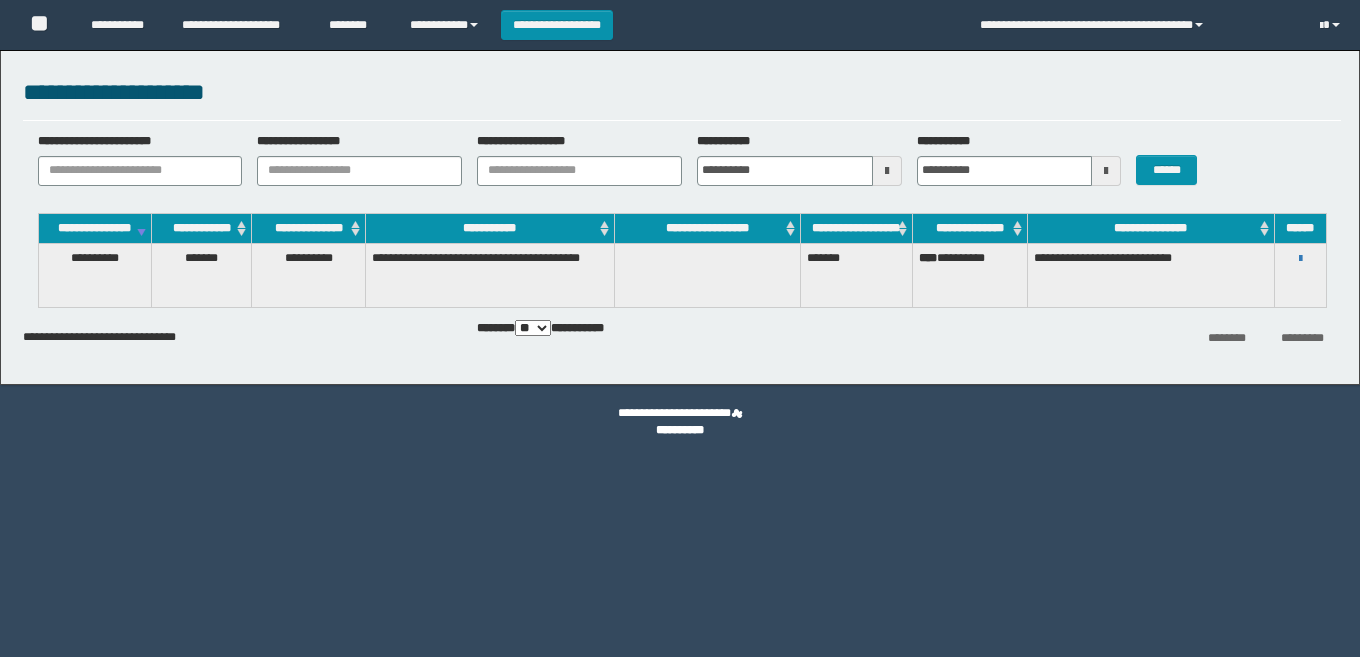 scroll, scrollTop: 0, scrollLeft: 0, axis: both 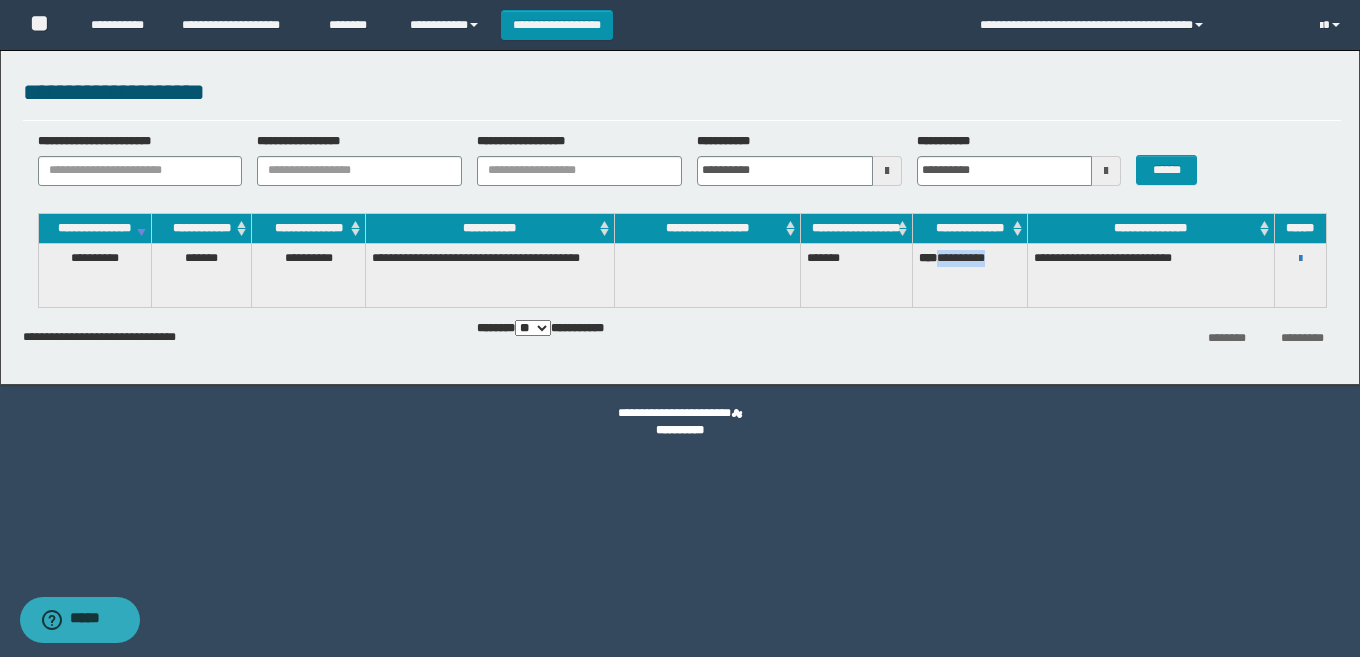 drag, startPoint x: 1014, startPoint y: 269, endPoint x: 944, endPoint y: 280, distance: 70.85902 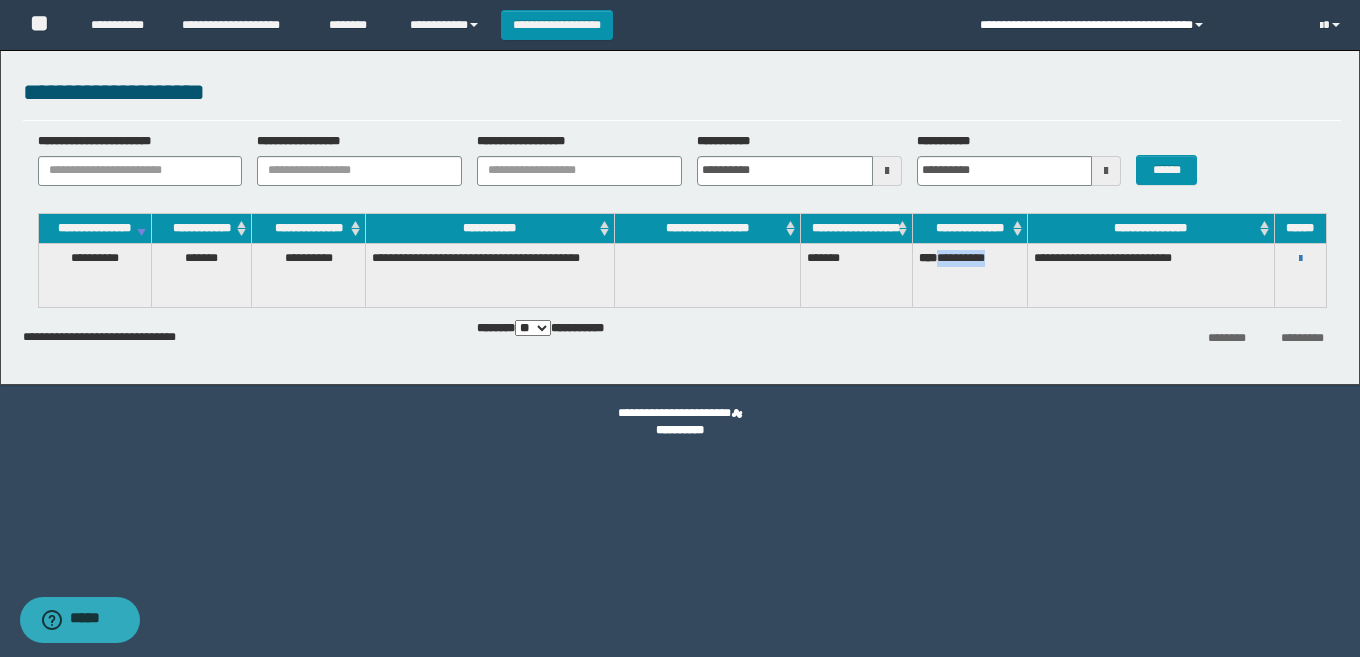 click on "**********" at bounding box center (1135, 25) 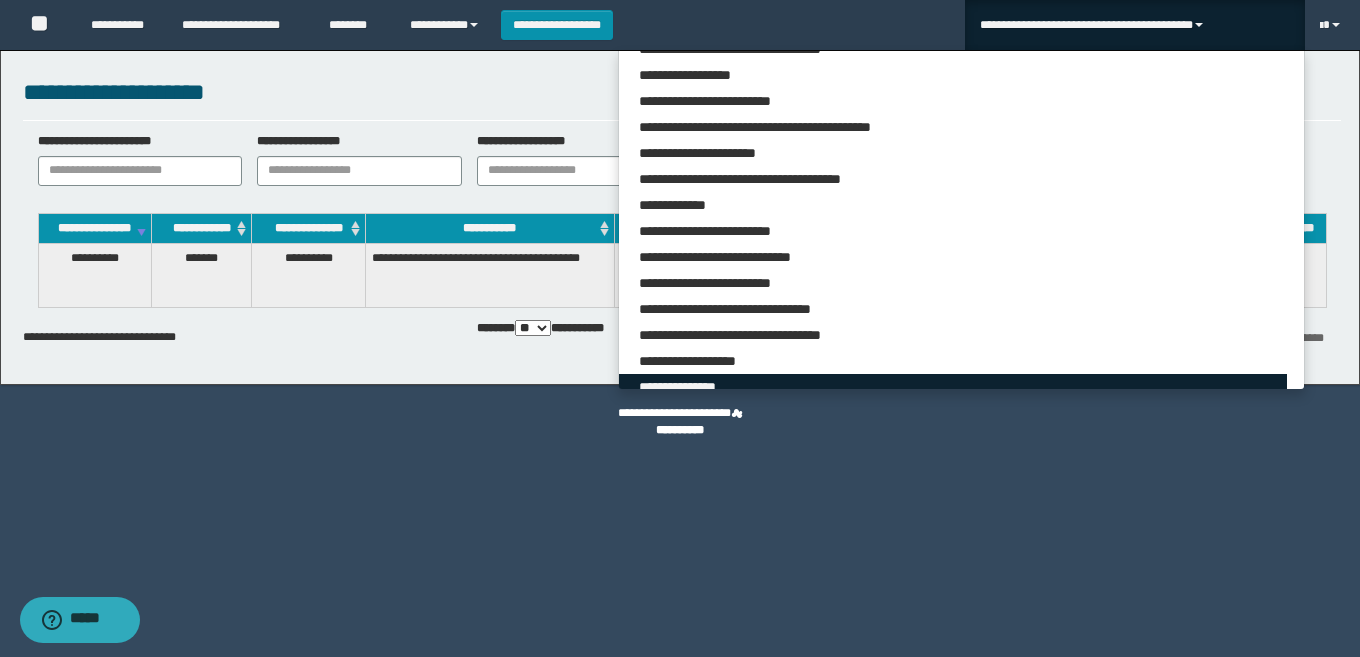 scroll, scrollTop: 868, scrollLeft: 0, axis: vertical 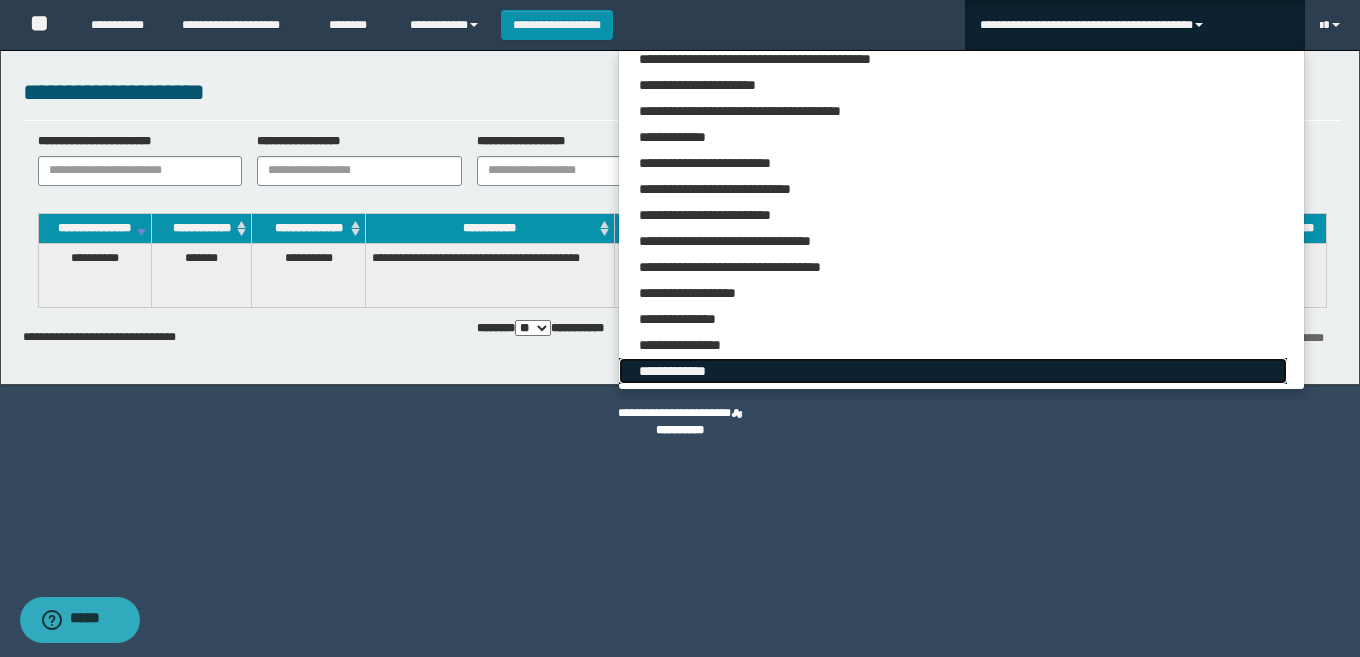 click on "**********" at bounding box center [953, 371] 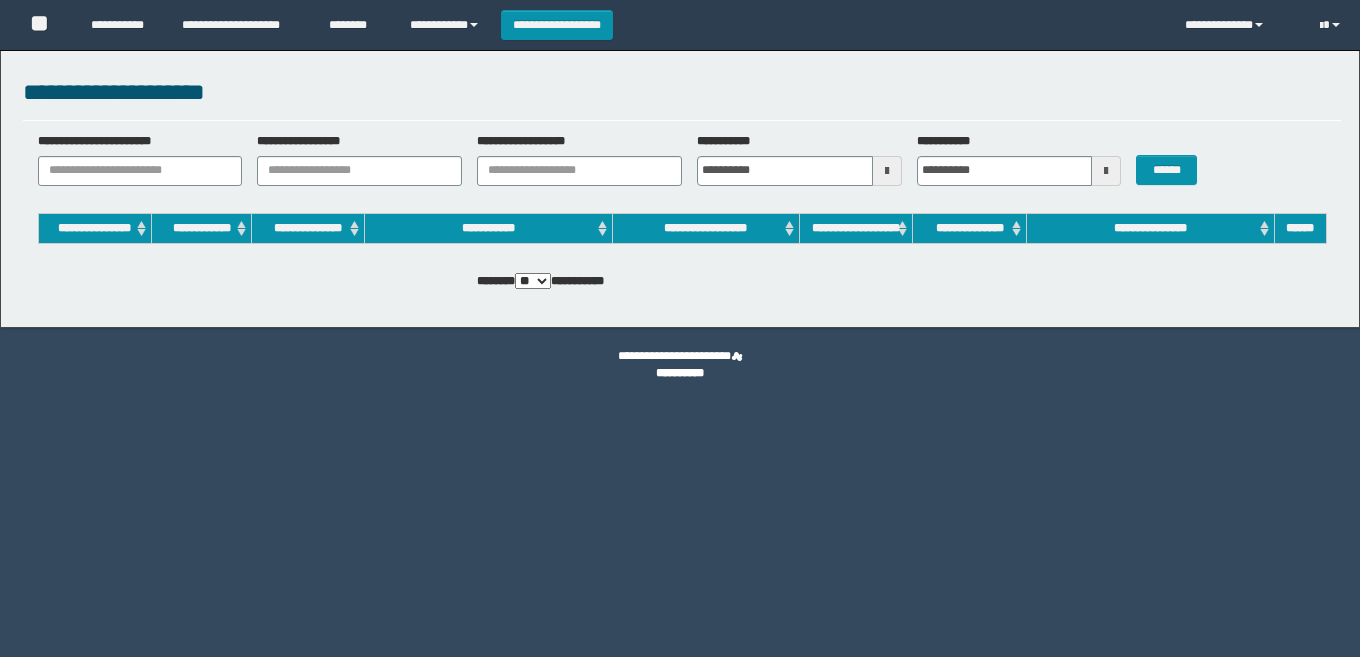 scroll, scrollTop: 0, scrollLeft: 0, axis: both 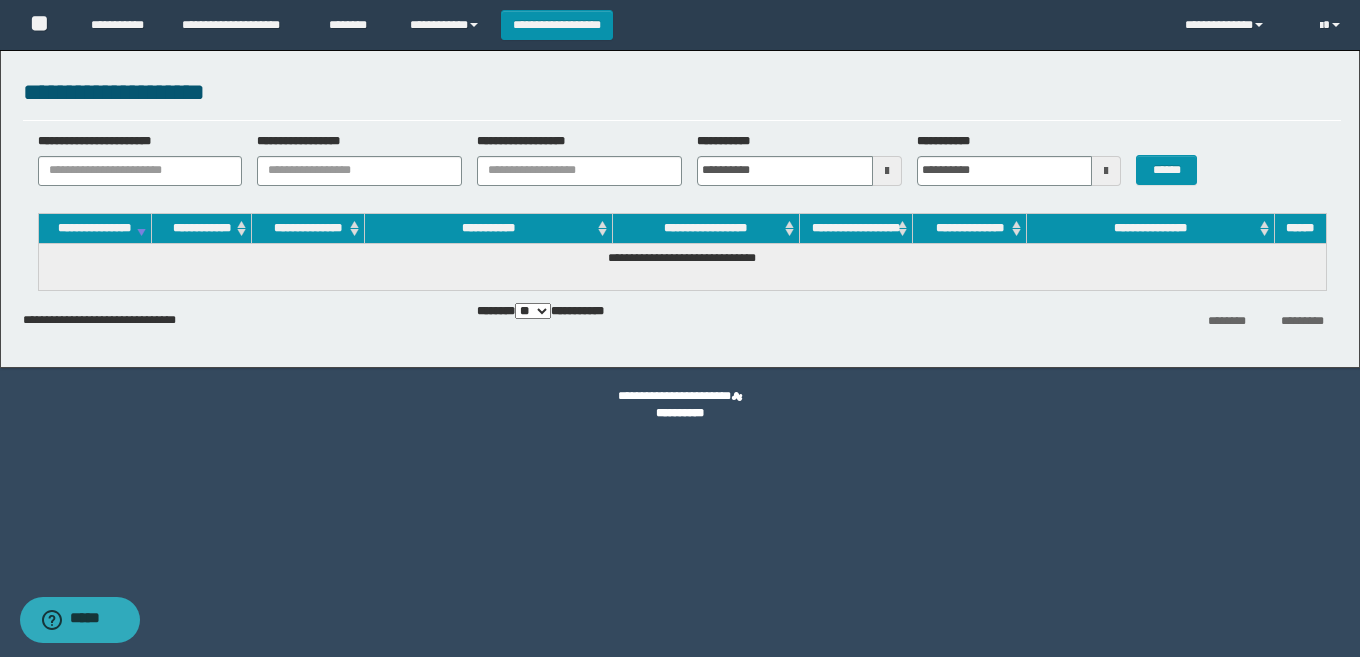 click at bounding box center [887, 171] 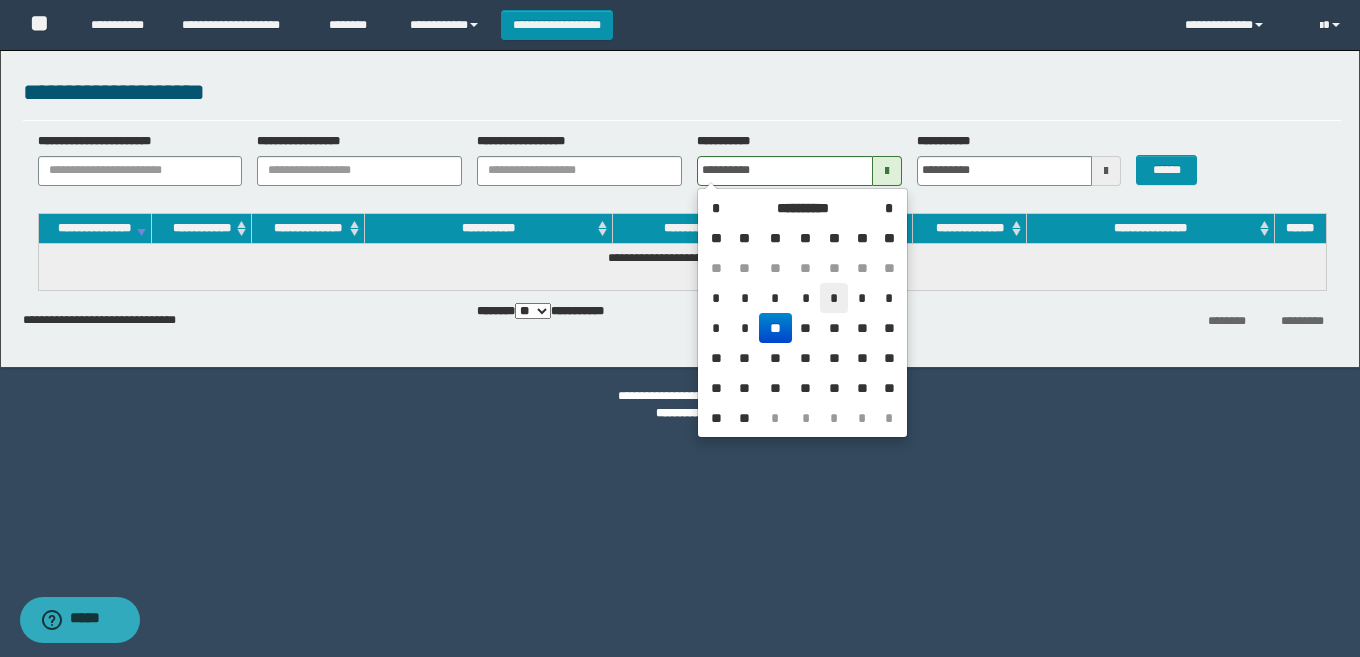 click on "*" at bounding box center [834, 298] 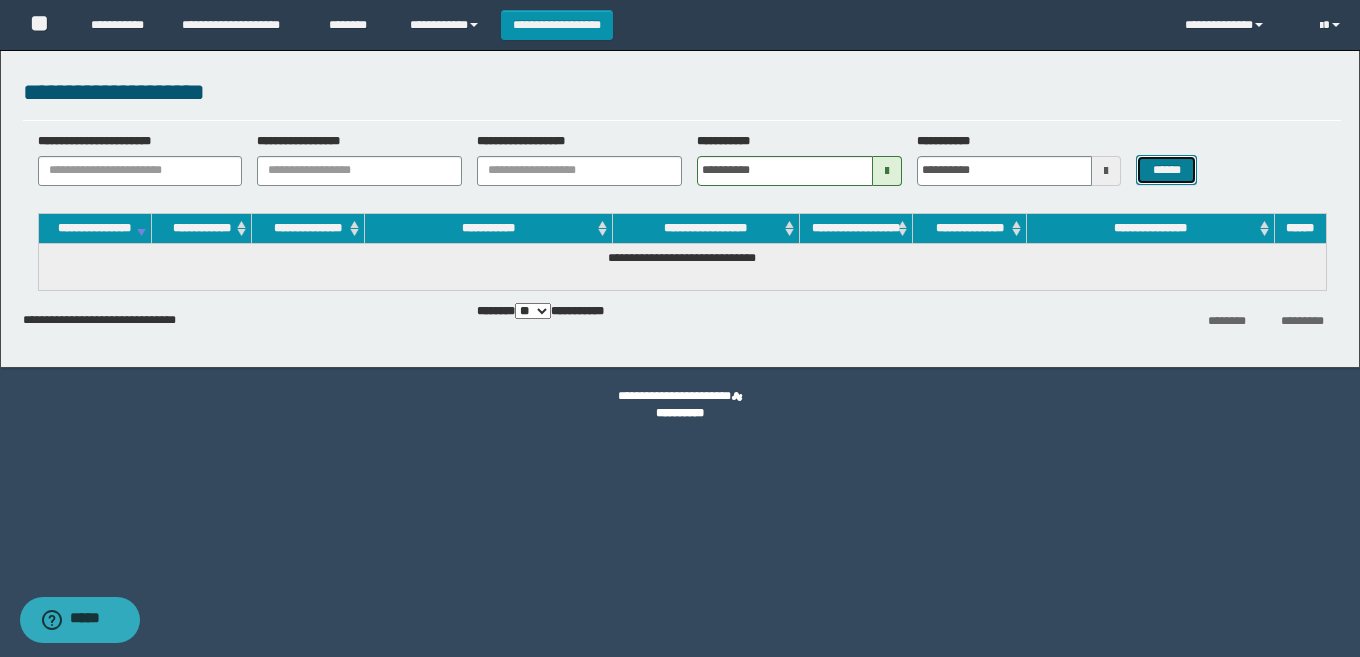 click on "******" at bounding box center [1166, 170] 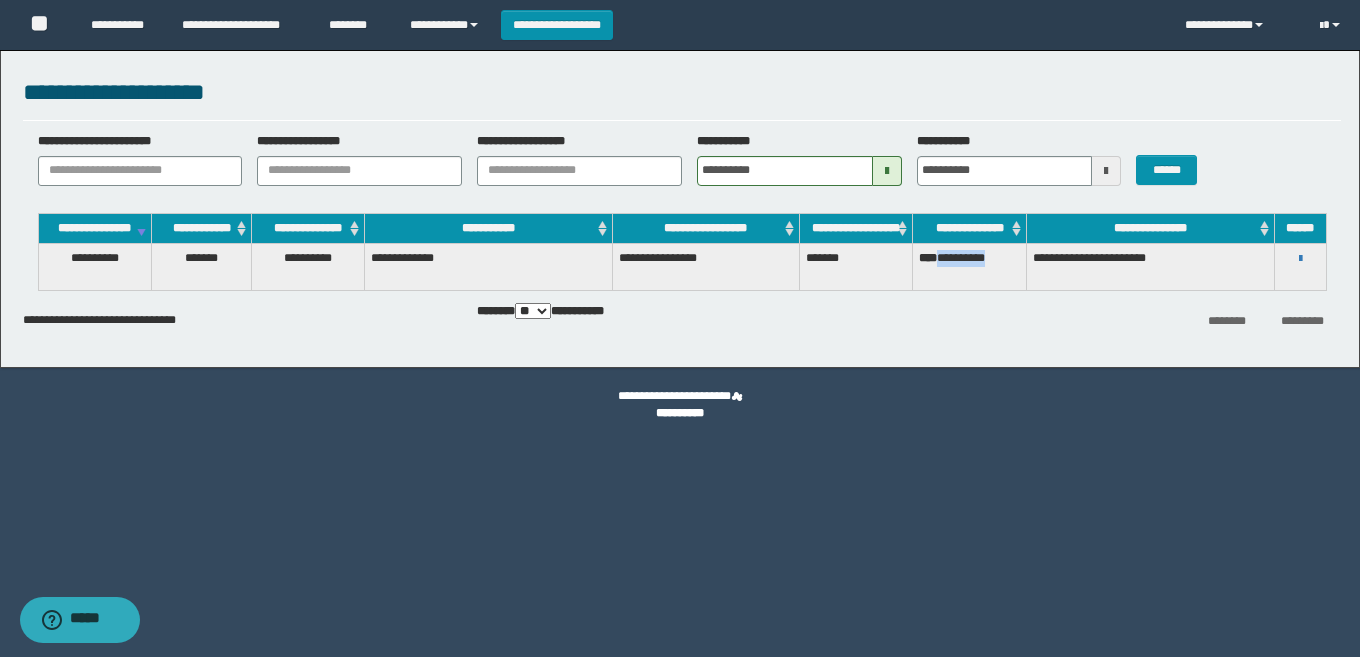 drag, startPoint x: 1021, startPoint y: 271, endPoint x: 943, endPoint y: 272, distance: 78.00641 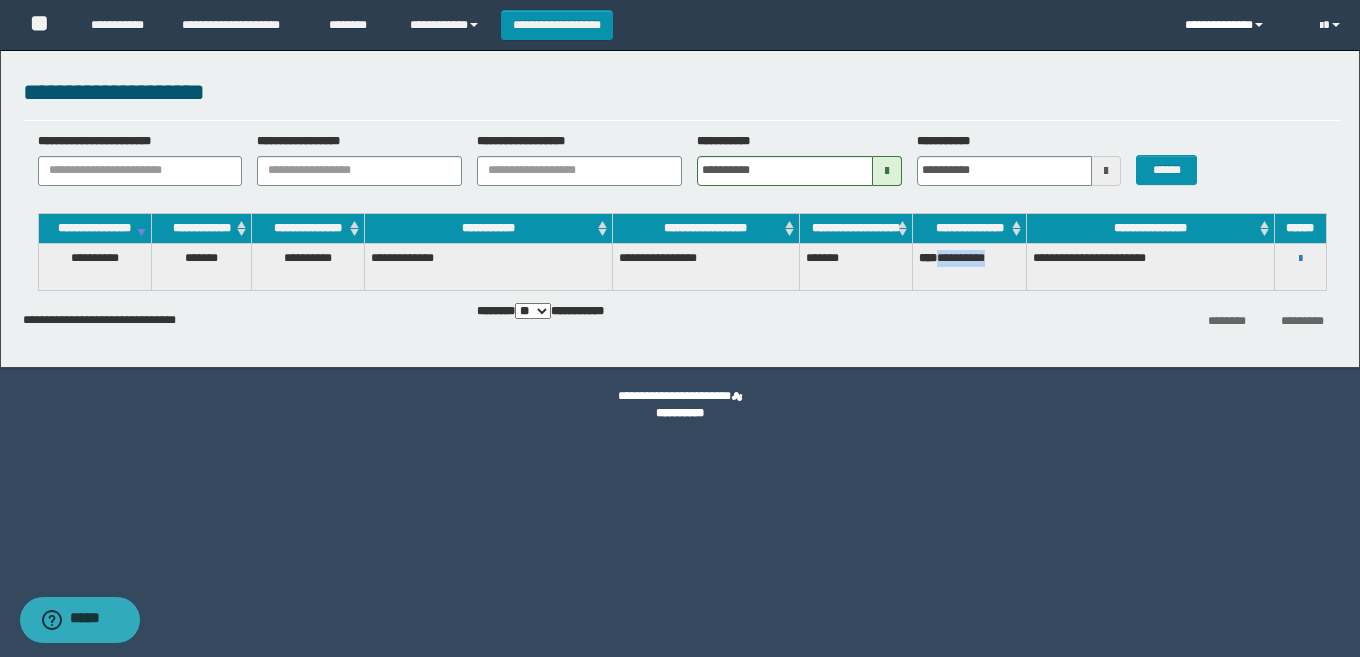 click on "**********" at bounding box center [1237, 25] 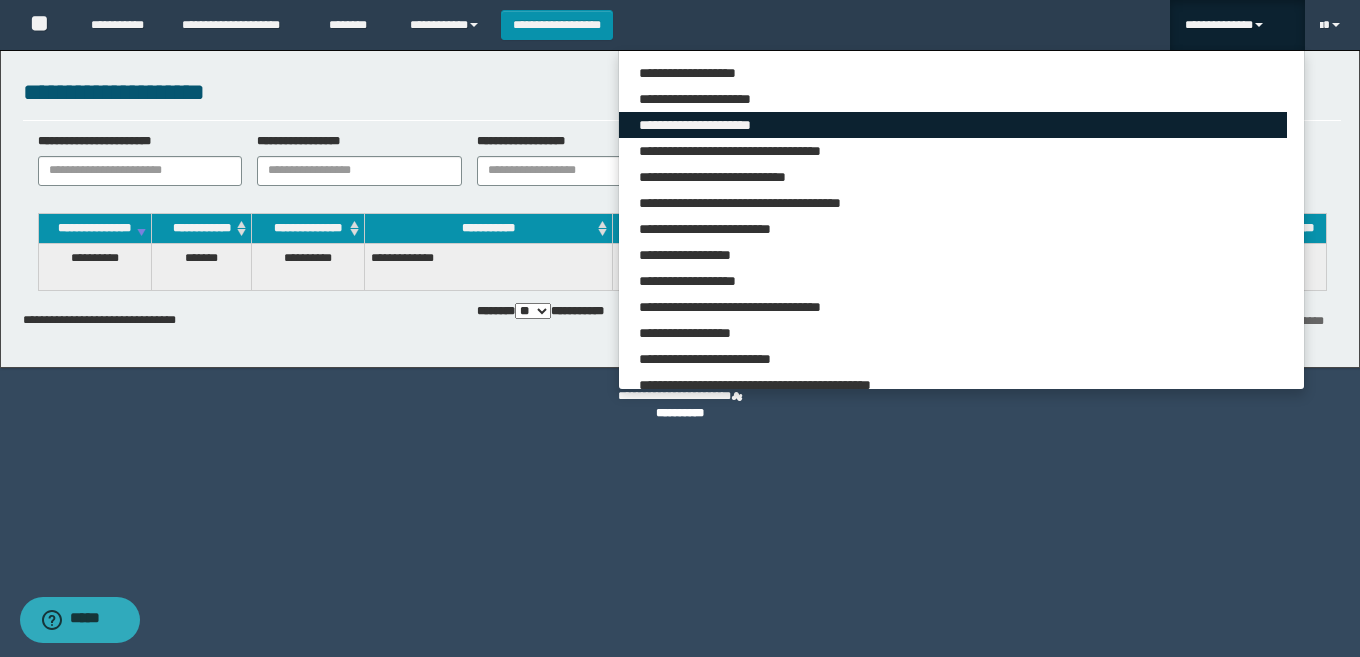 scroll, scrollTop: 468, scrollLeft: 0, axis: vertical 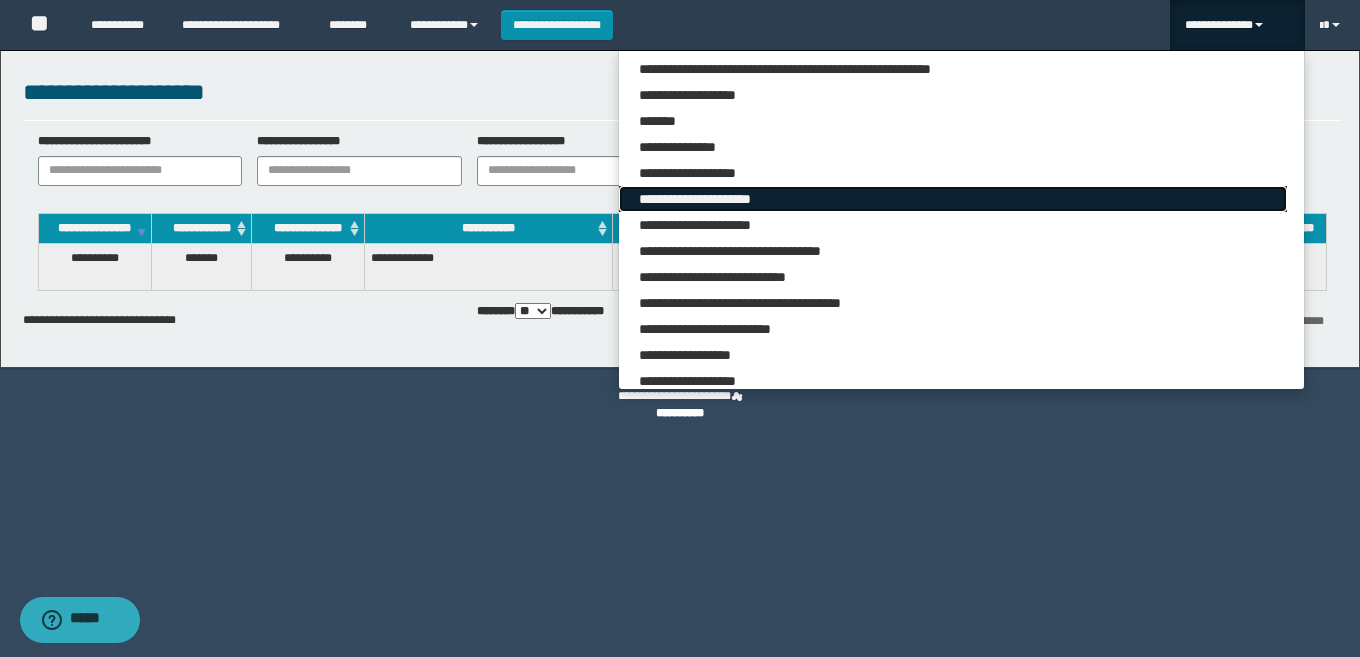 click on "**********" at bounding box center [953, 199] 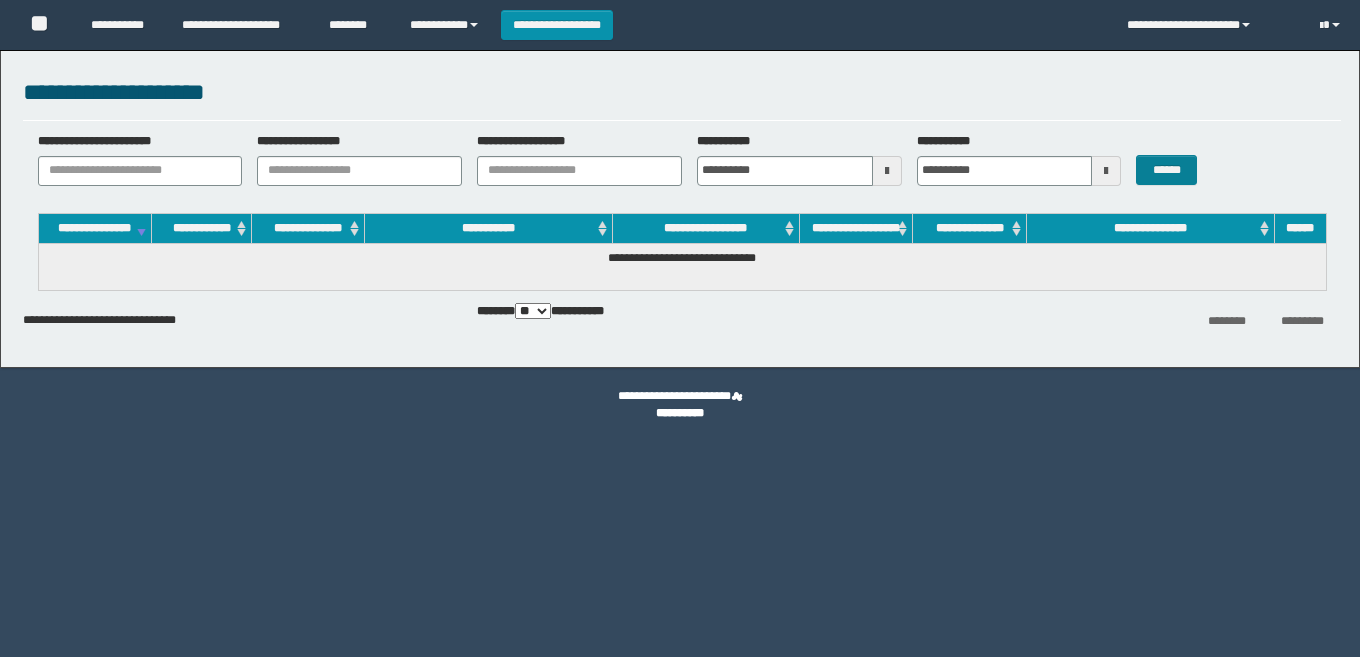 scroll, scrollTop: 0, scrollLeft: 0, axis: both 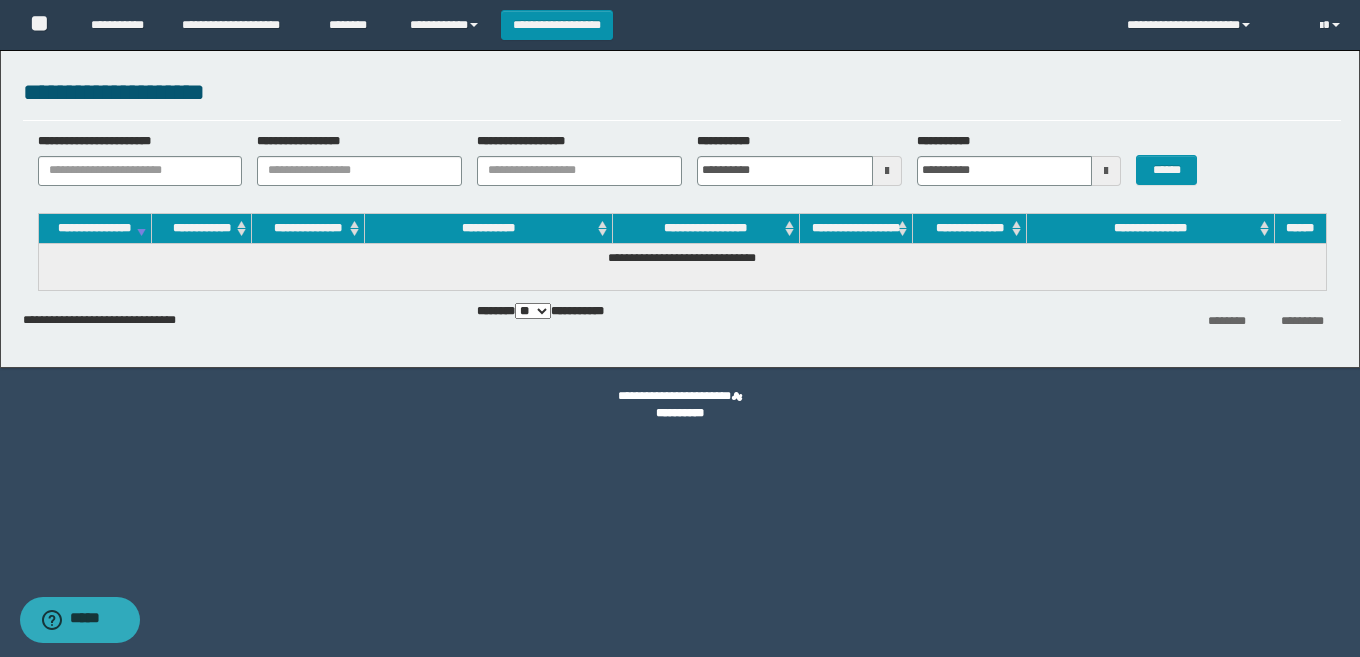 click at bounding box center (887, 171) 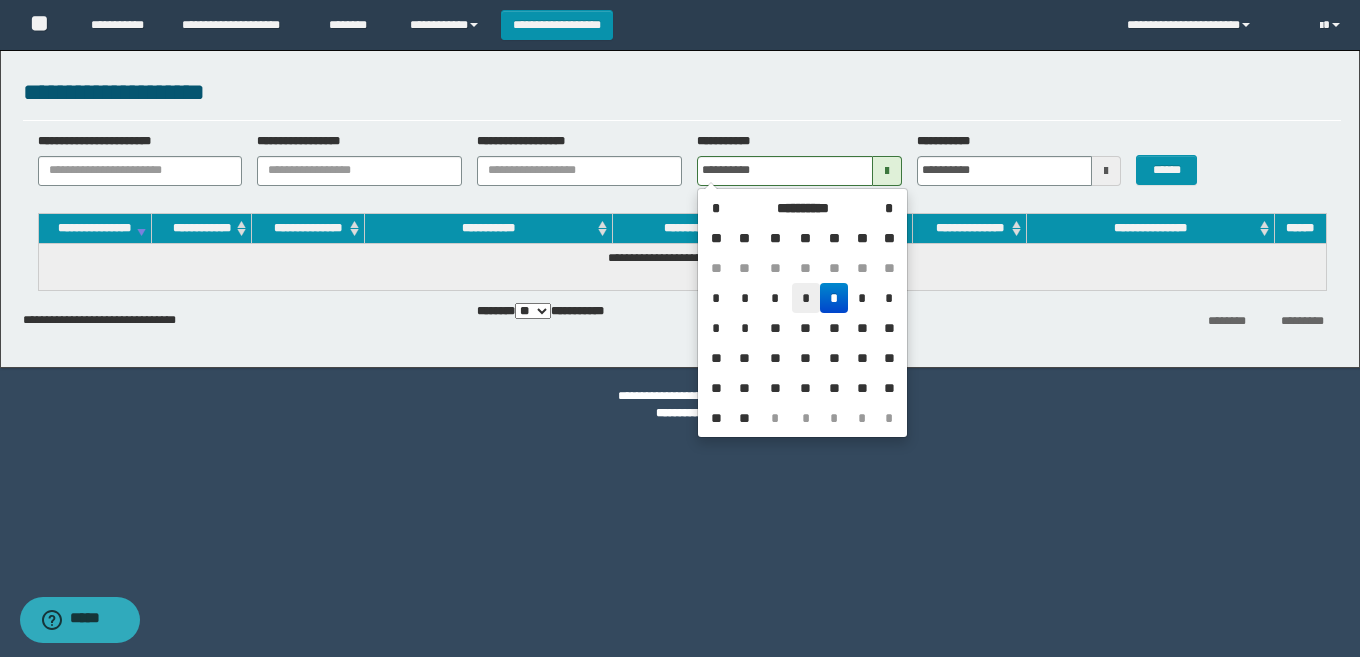 click on "*" at bounding box center (806, 298) 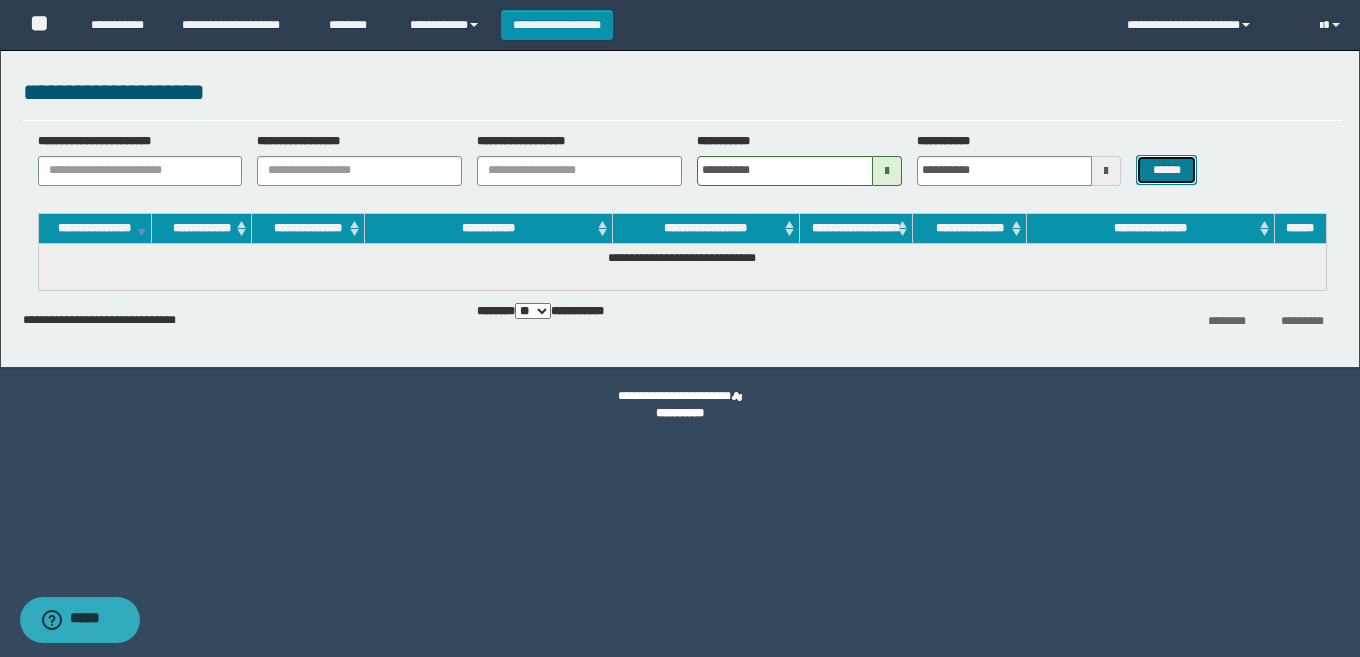click on "******" at bounding box center [1166, 170] 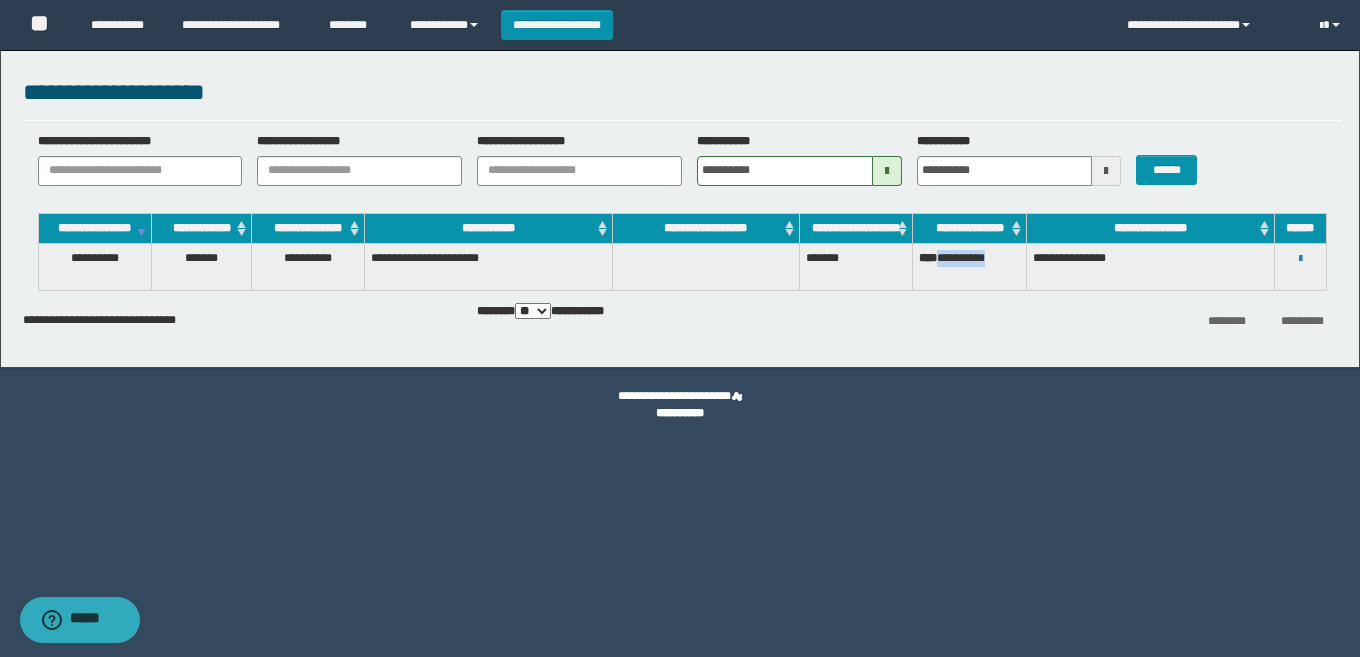 drag, startPoint x: 1013, startPoint y: 276, endPoint x: 941, endPoint y: 273, distance: 72.06247 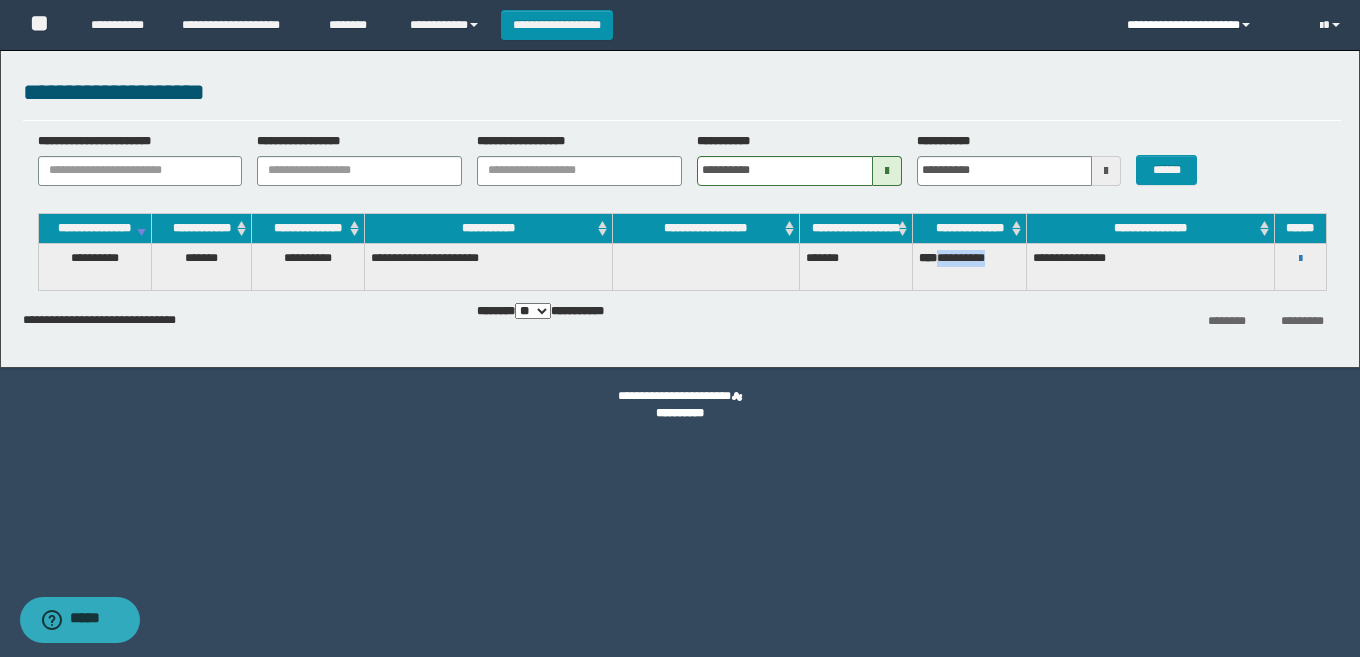 click on "**********" at bounding box center (1208, 25) 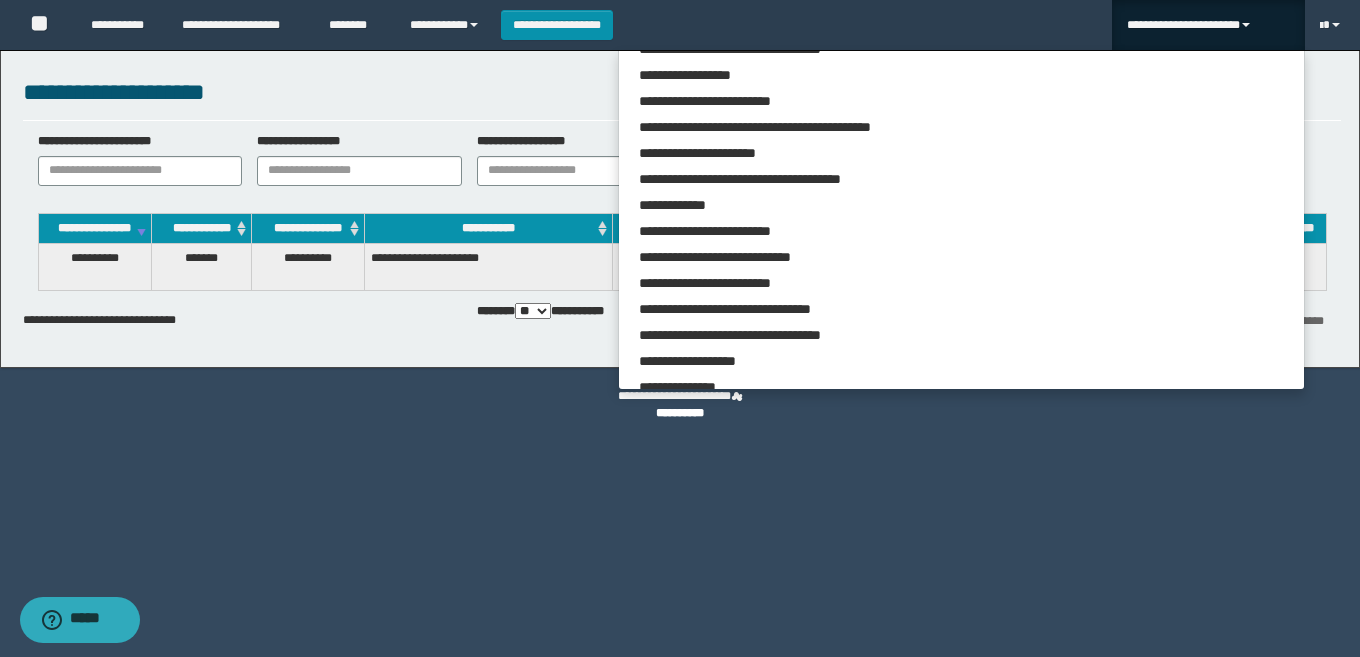 scroll, scrollTop: 868, scrollLeft: 0, axis: vertical 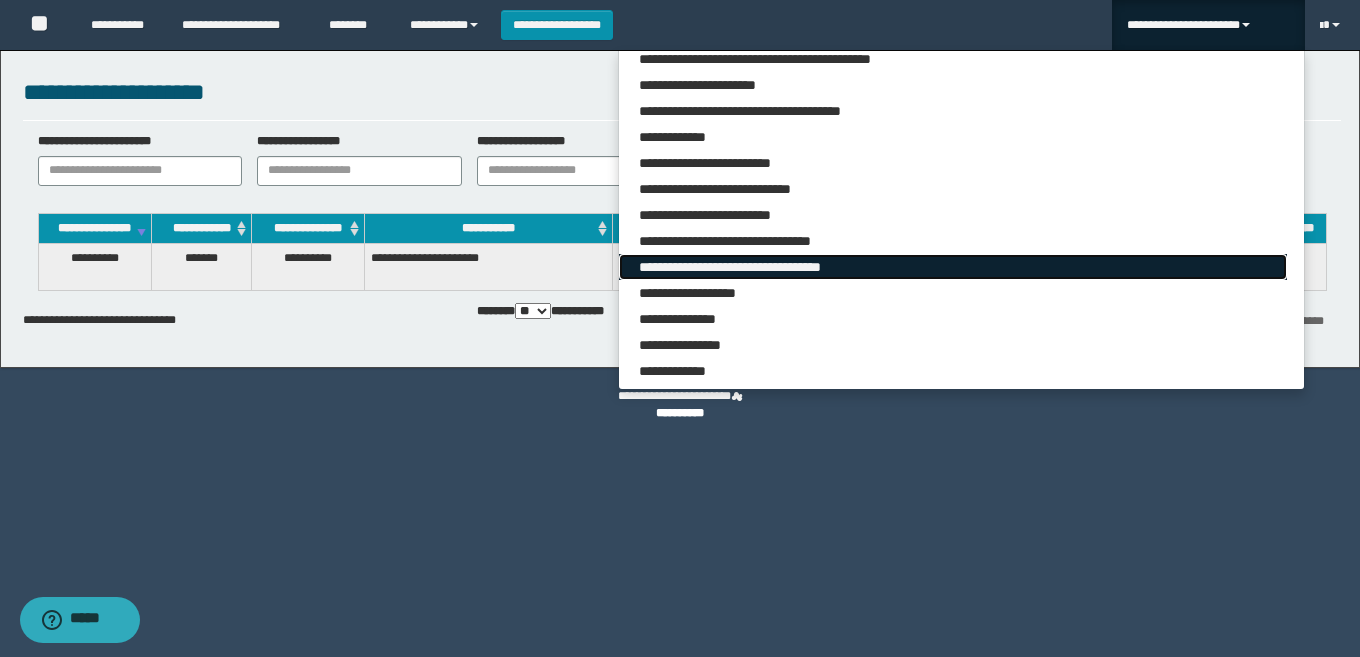 click on "**********" at bounding box center [953, 267] 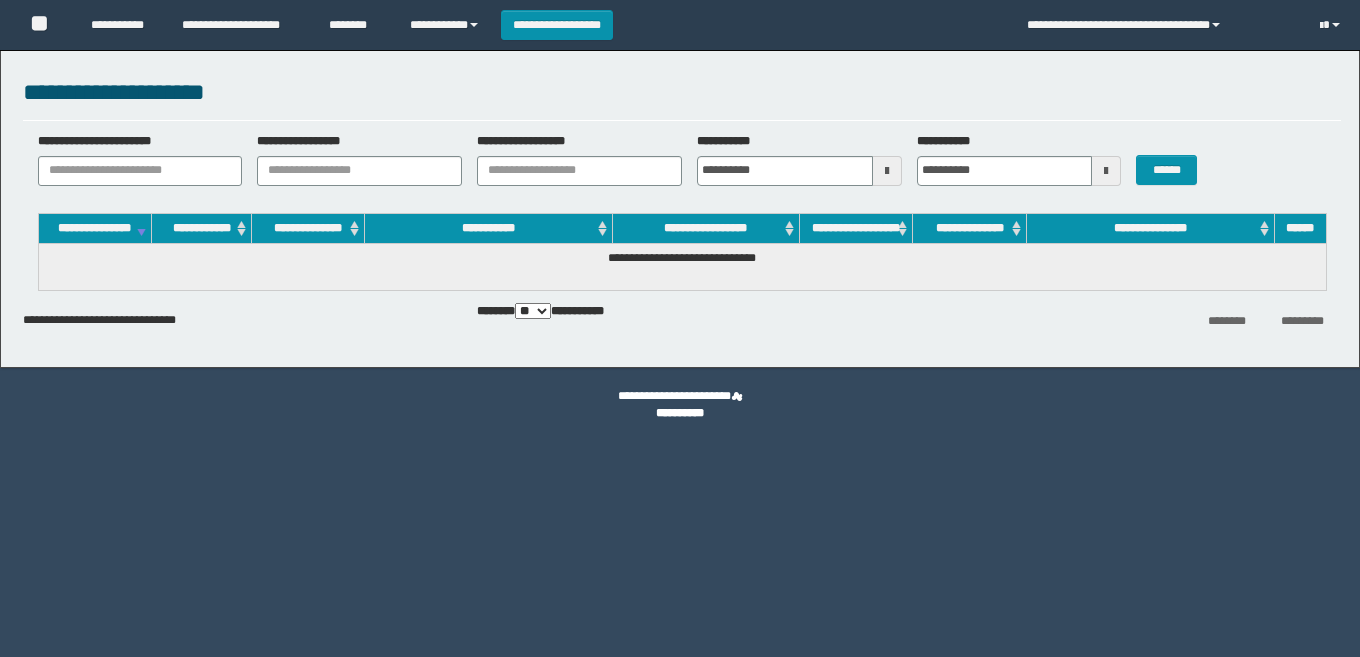scroll, scrollTop: 0, scrollLeft: 0, axis: both 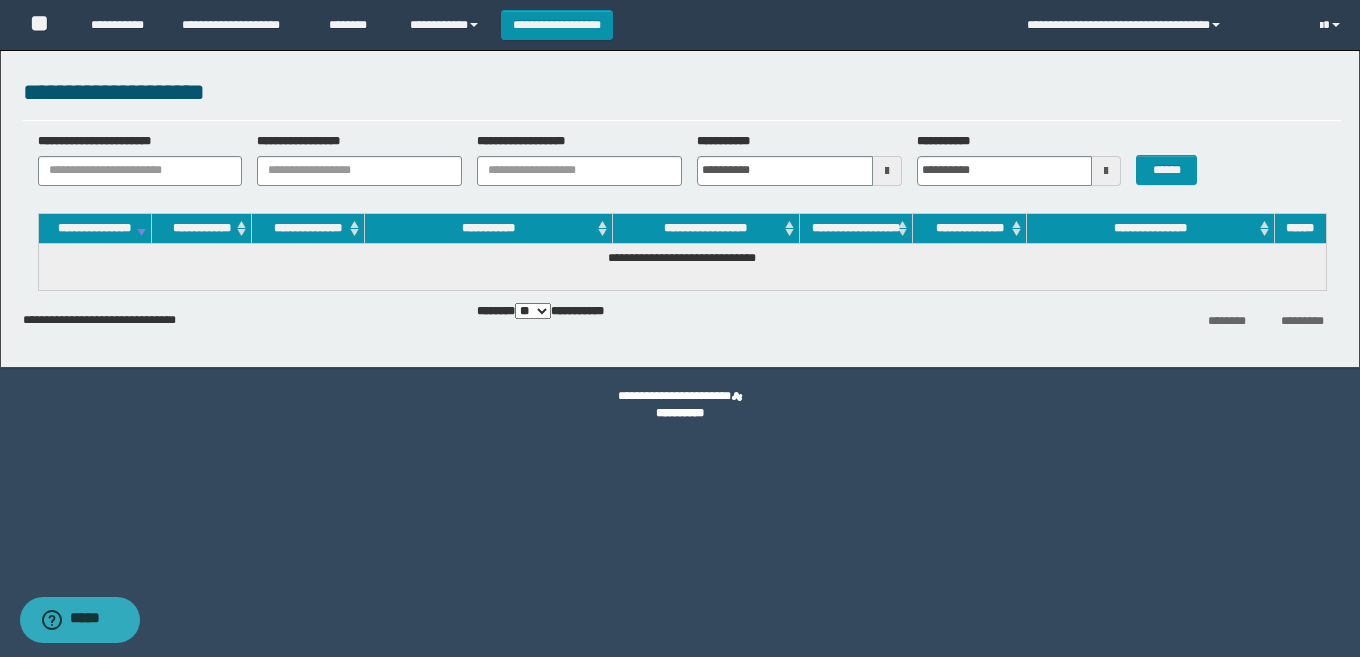 click at bounding box center (1106, 171) 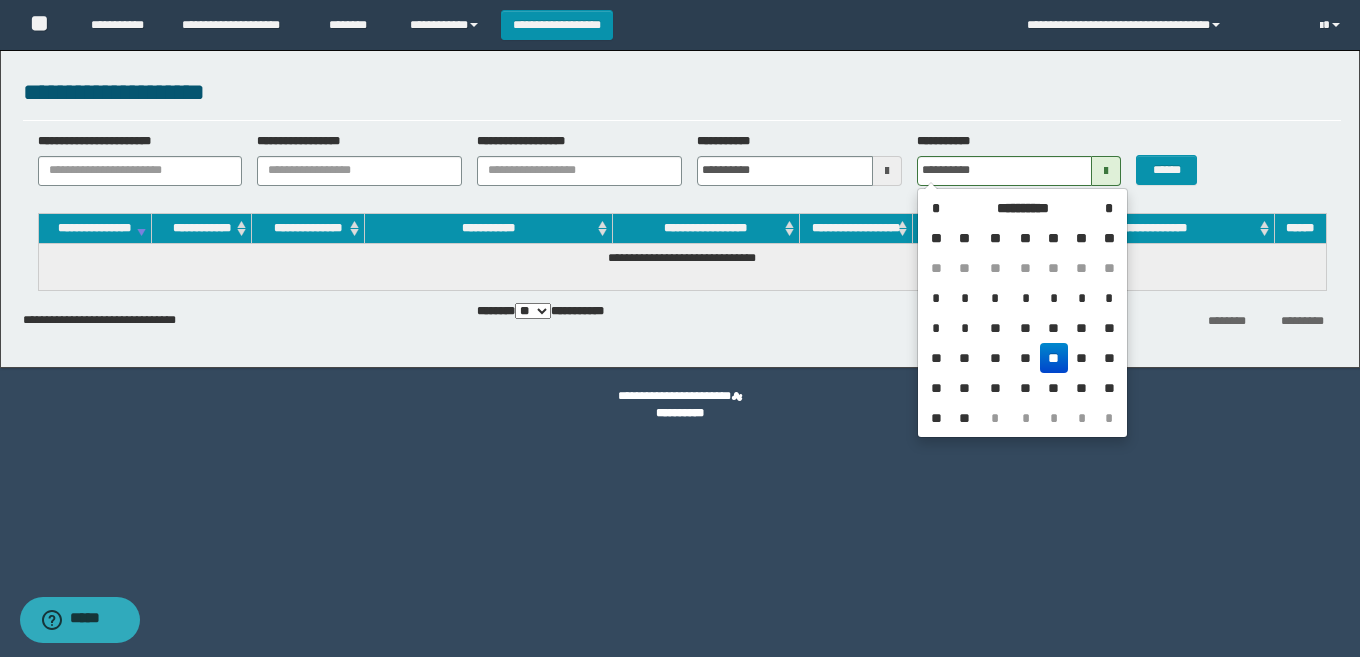 click at bounding box center [887, 171] 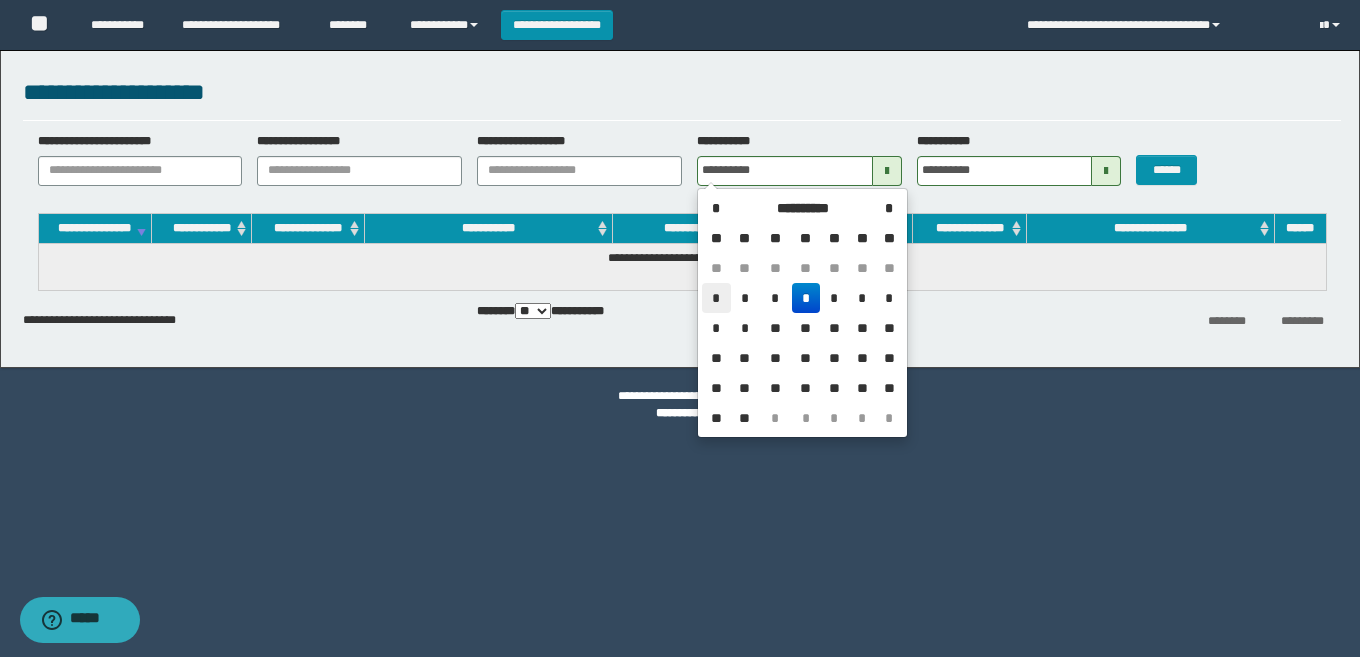 click on "*" at bounding box center [716, 298] 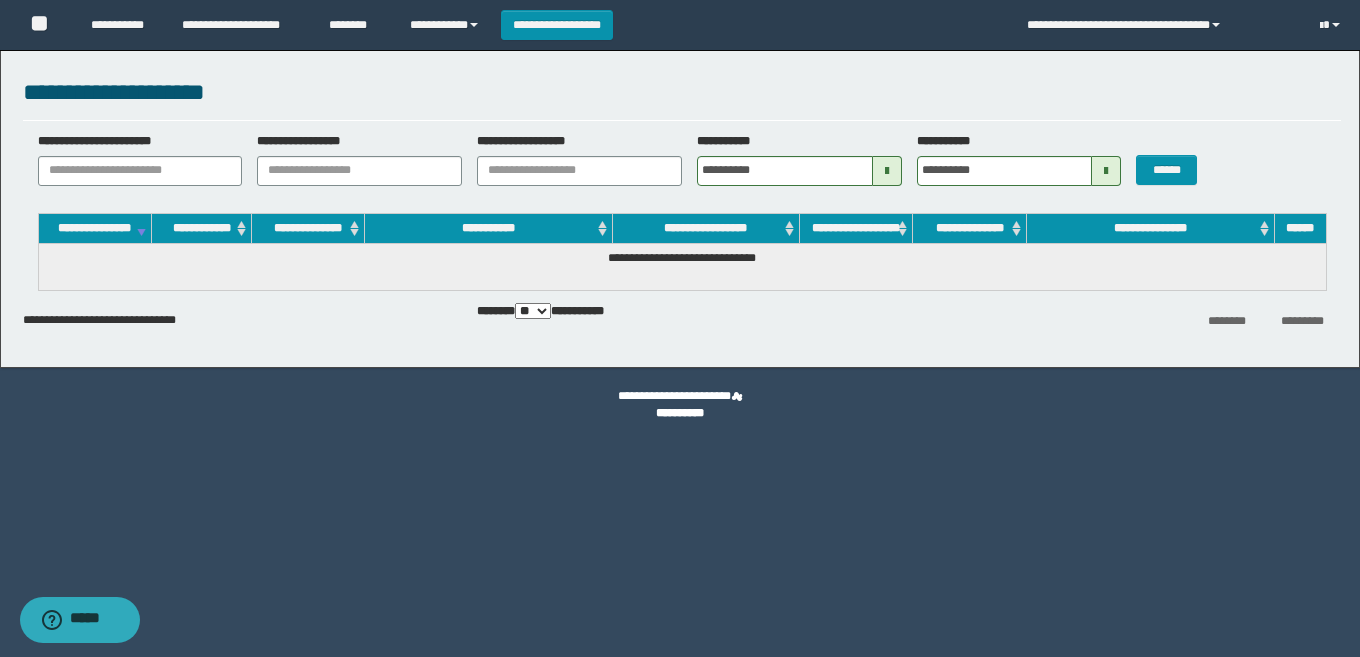 click at bounding box center (1106, 171) 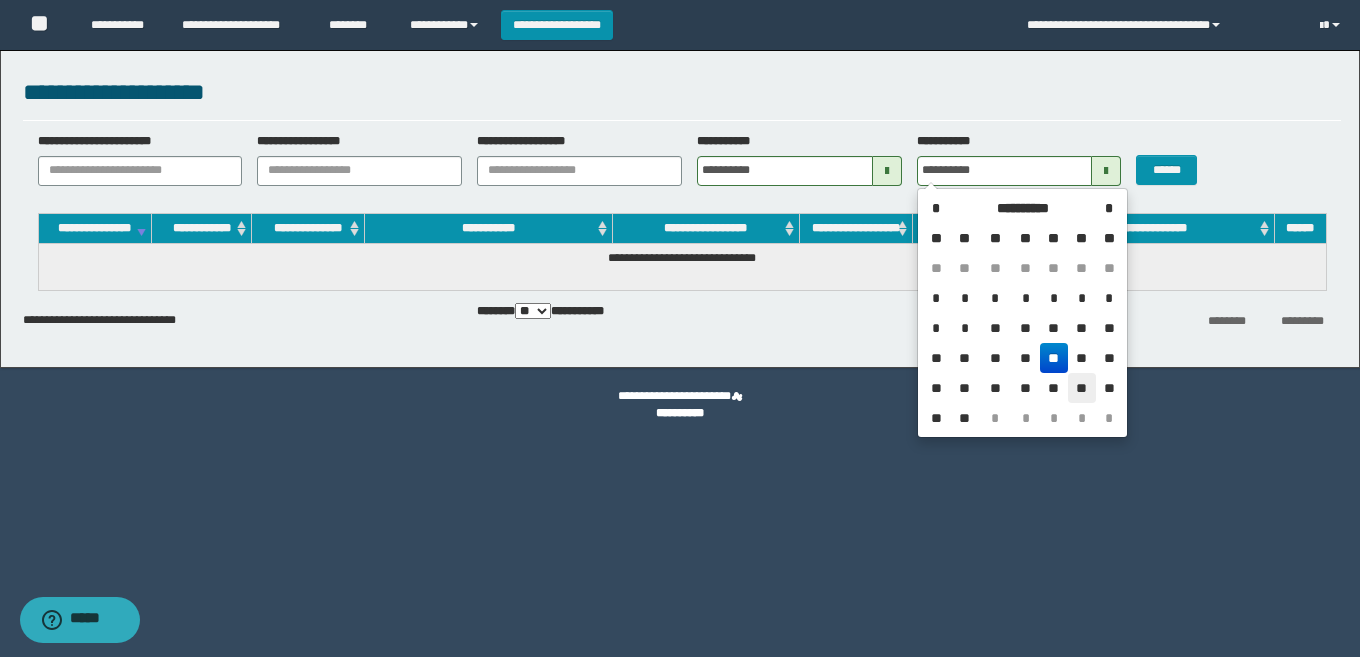 click on "**" at bounding box center [1081, 388] 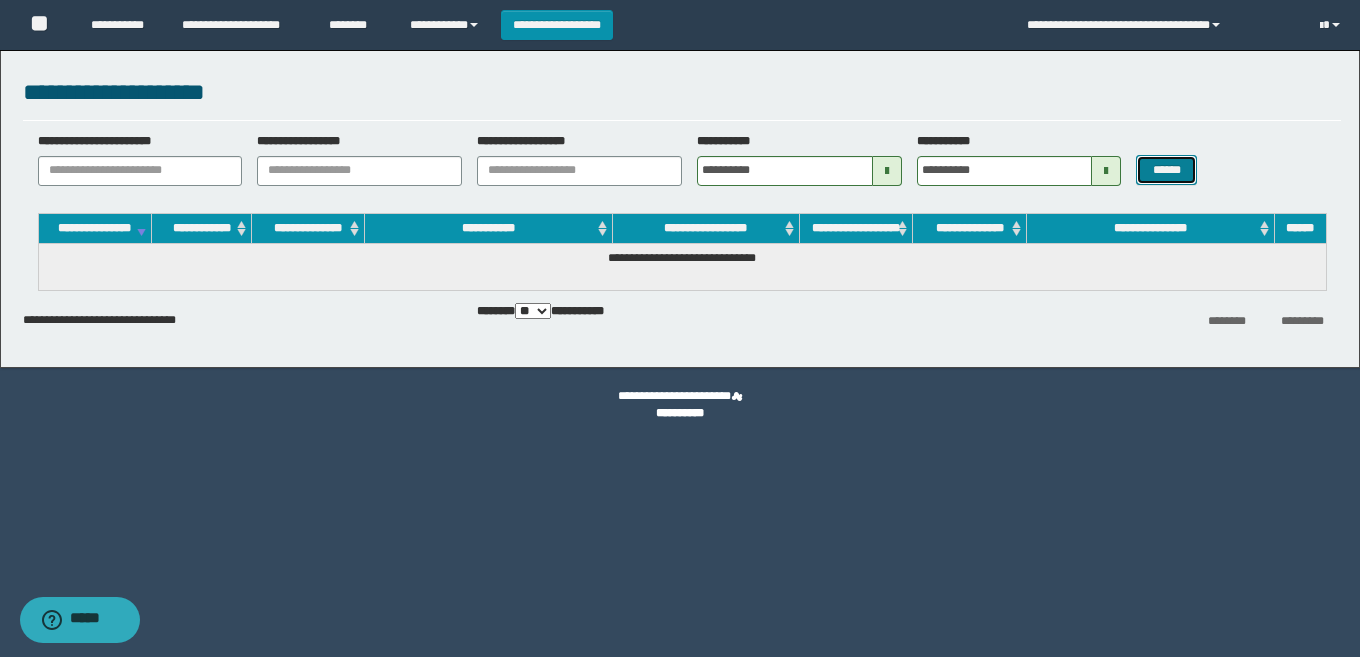 click on "******" at bounding box center [1166, 170] 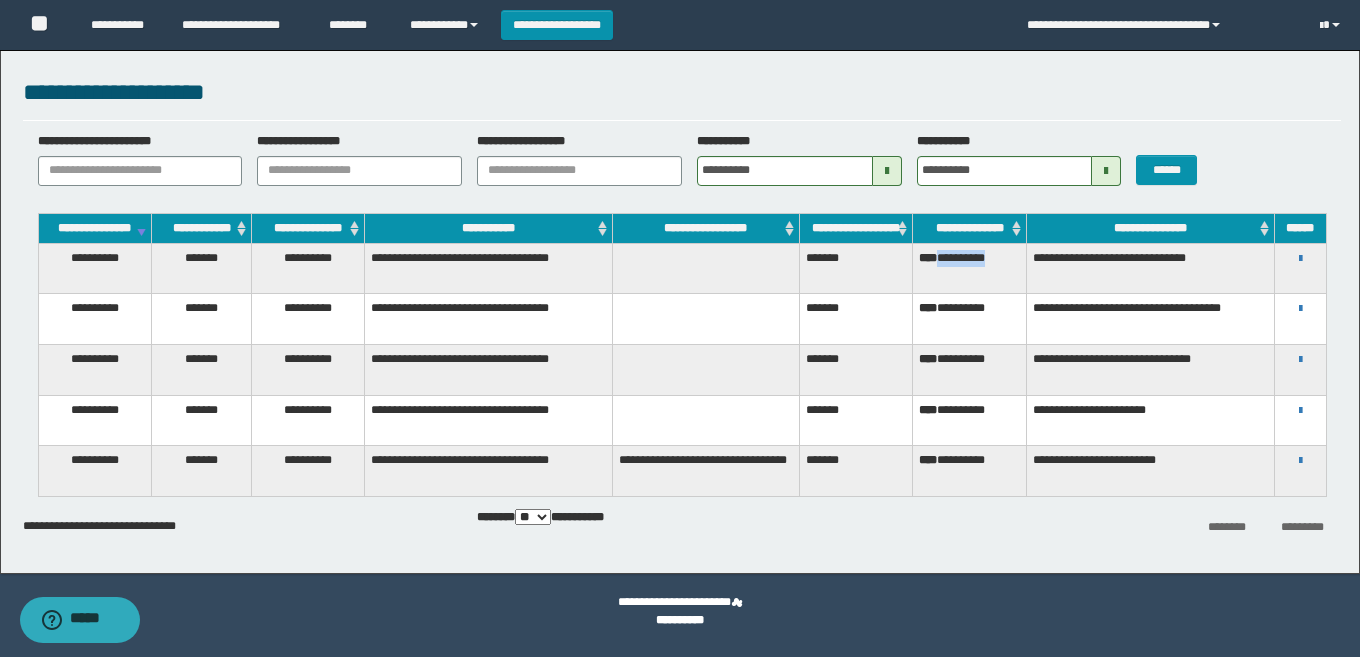 drag, startPoint x: 1012, startPoint y: 273, endPoint x: 942, endPoint y: 282, distance: 70.5762 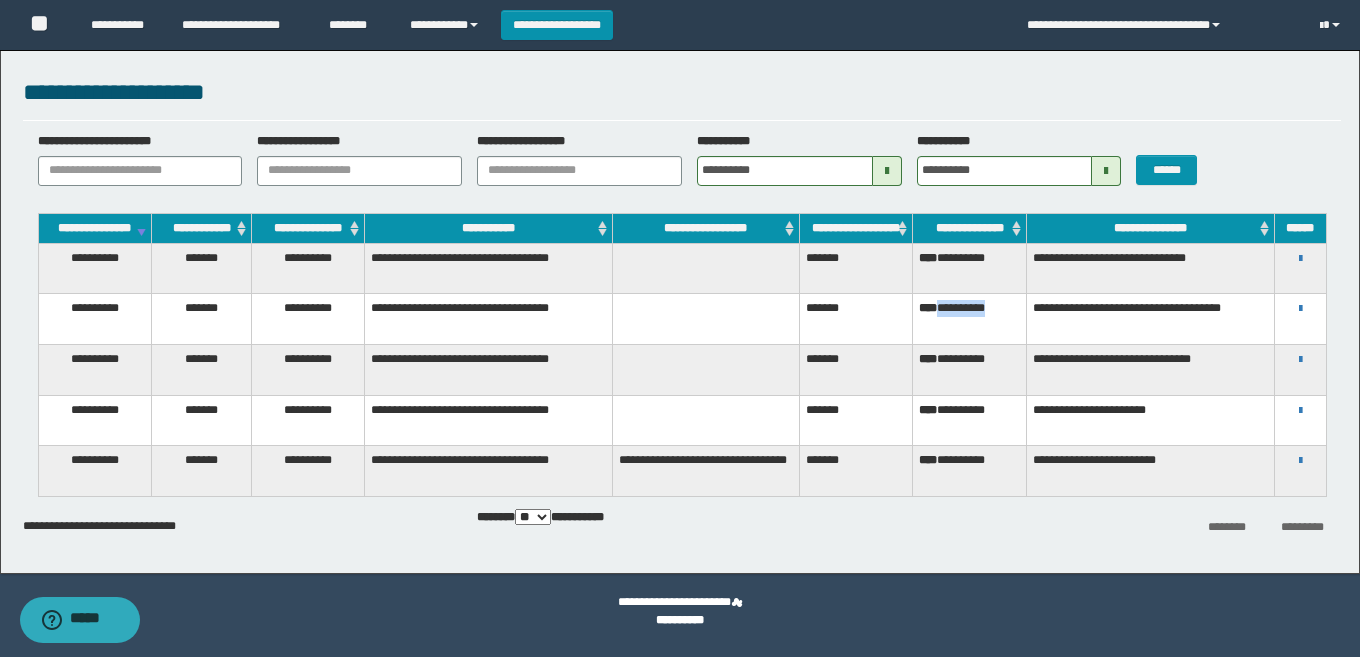 drag, startPoint x: 1013, startPoint y: 320, endPoint x: 940, endPoint y: 322, distance: 73.02739 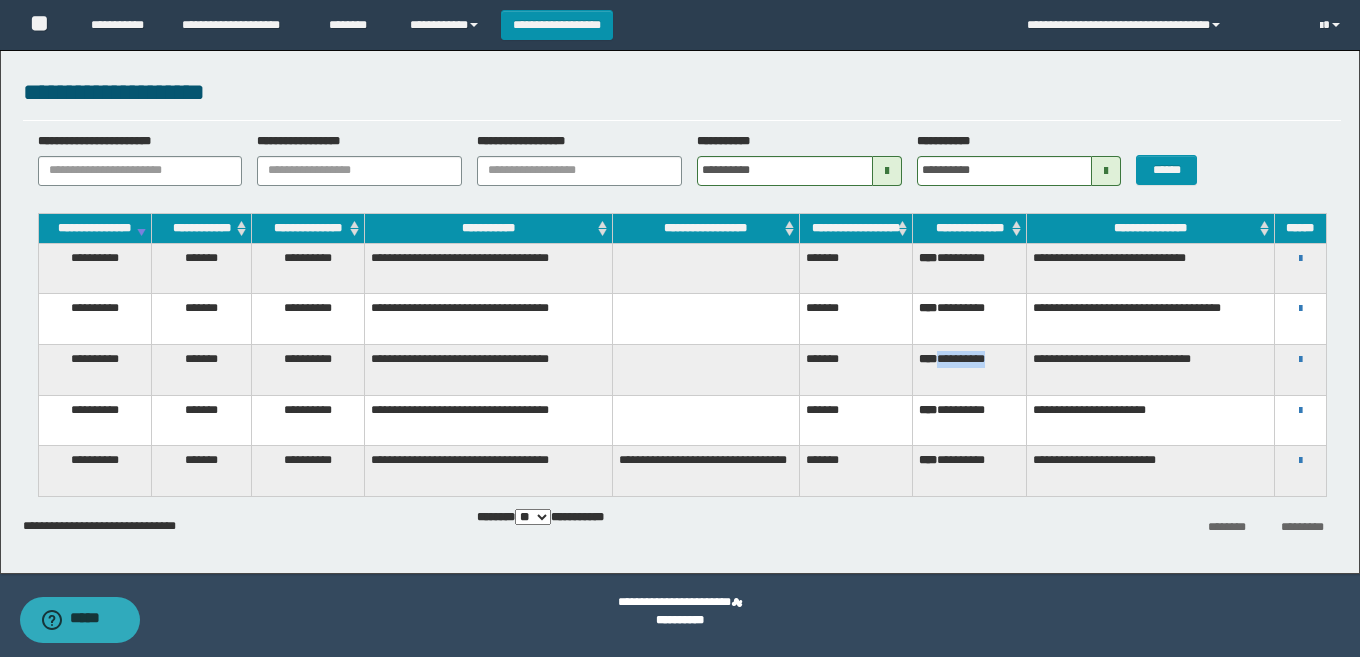 drag, startPoint x: 1020, startPoint y: 368, endPoint x: 942, endPoint y: 370, distance: 78.025635 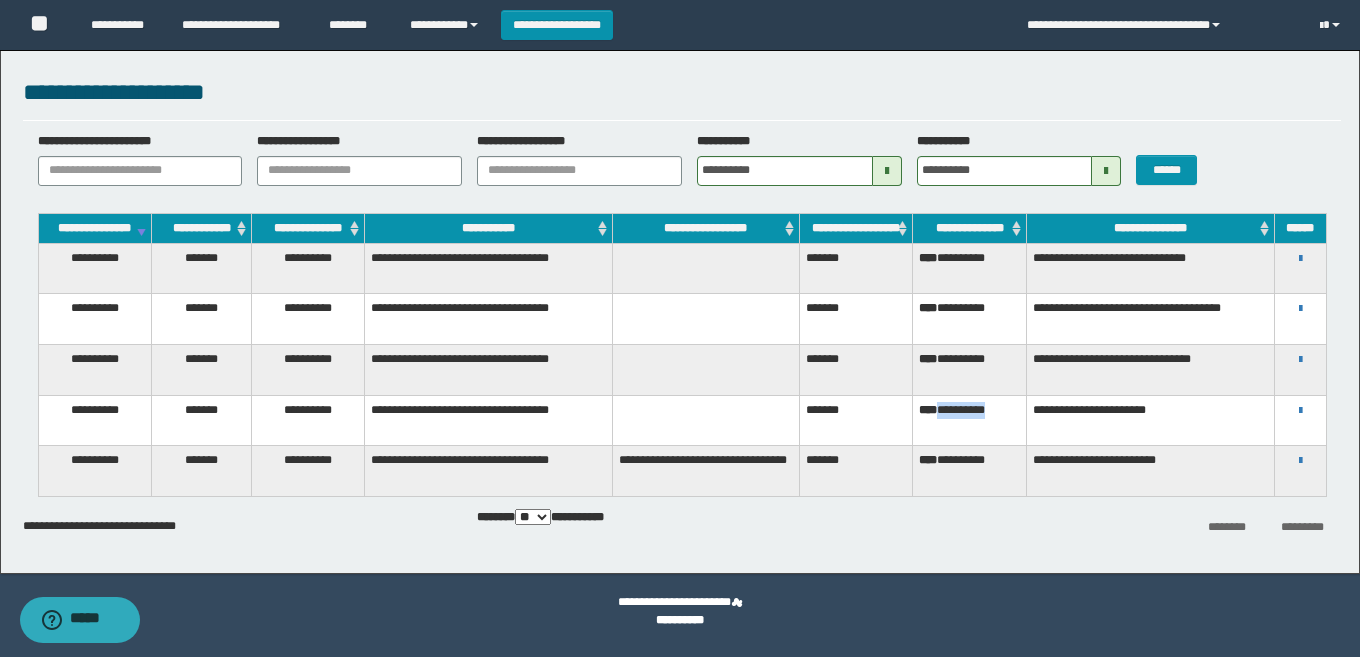drag, startPoint x: 1018, startPoint y: 418, endPoint x: 940, endPoint y: 421, distance: 78.05767 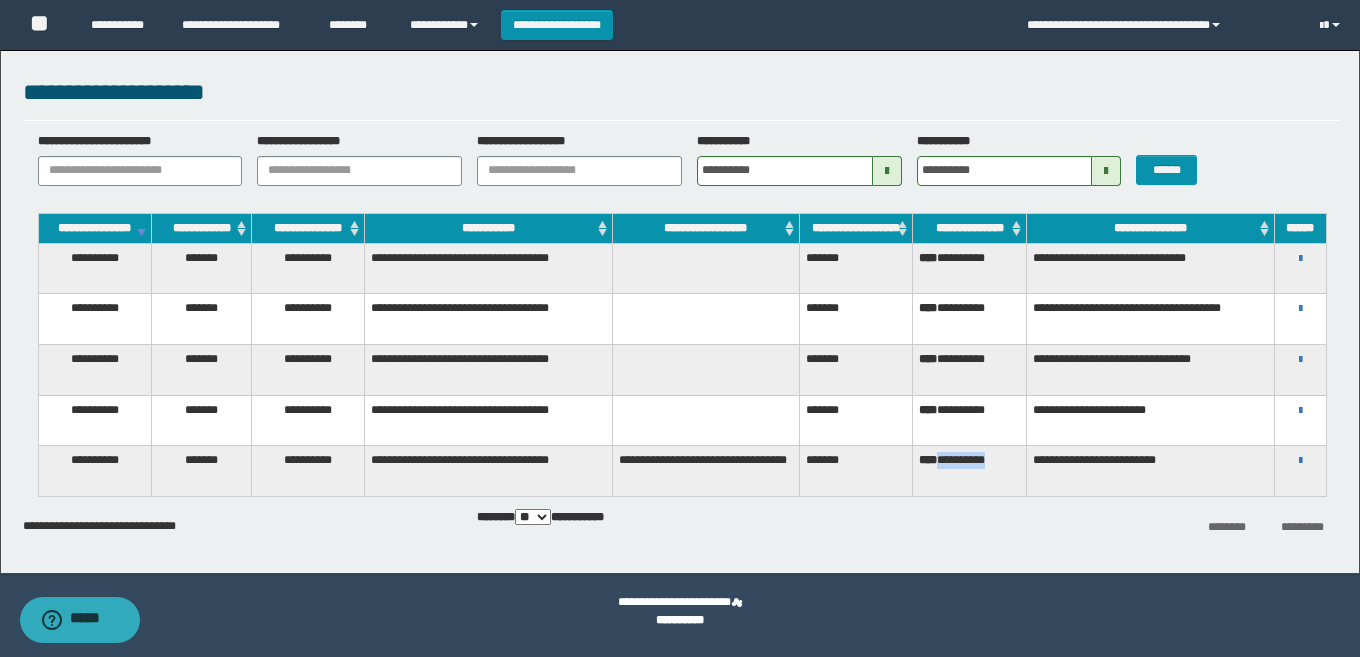 drag, startPoint x: 1018, startPoint y: 464, endPoint x: 942, endPoint y: 468, distance: 76.105194 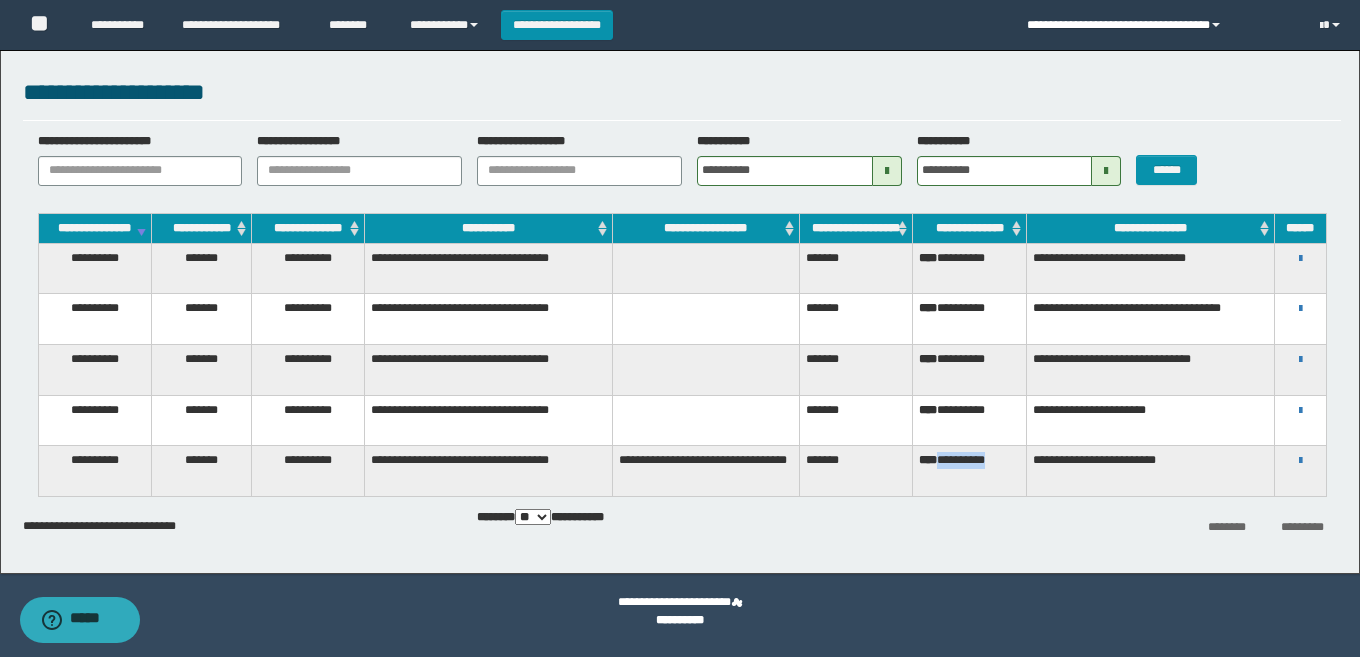 click on "**********" at bounding box center (1158, 25) 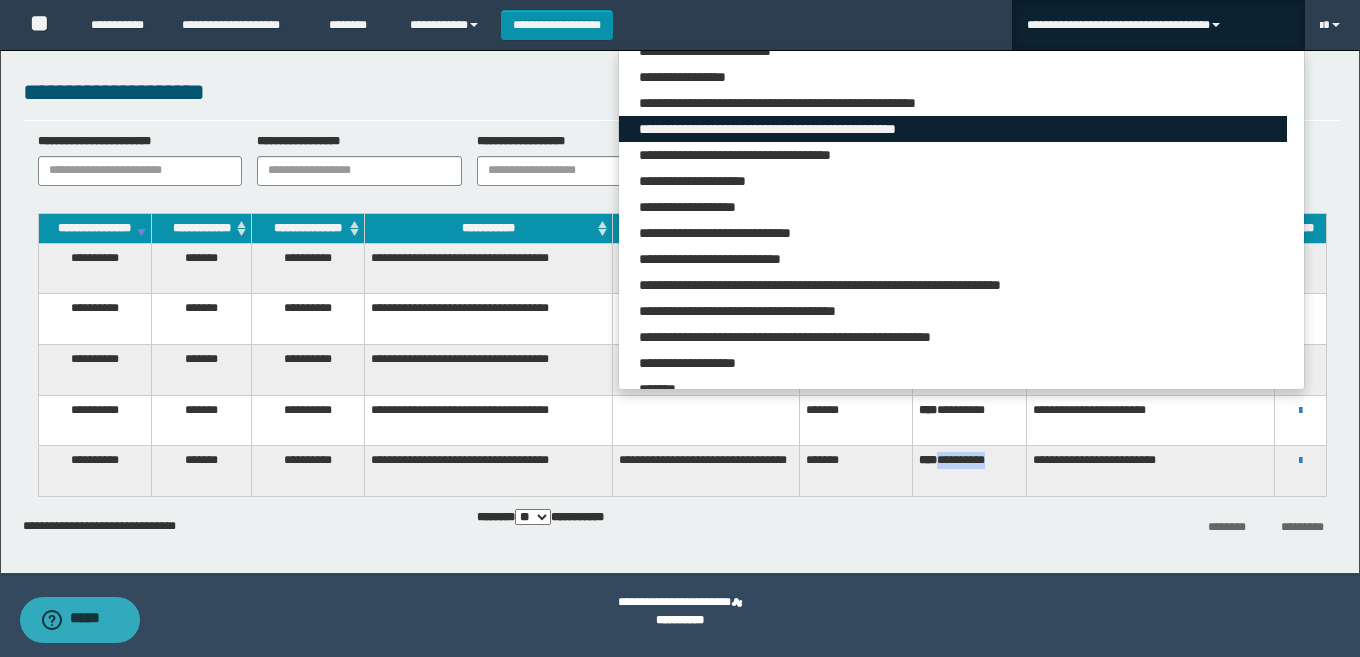scroll, scrollTop: 300, scrollLeft: 0, axis: vertical 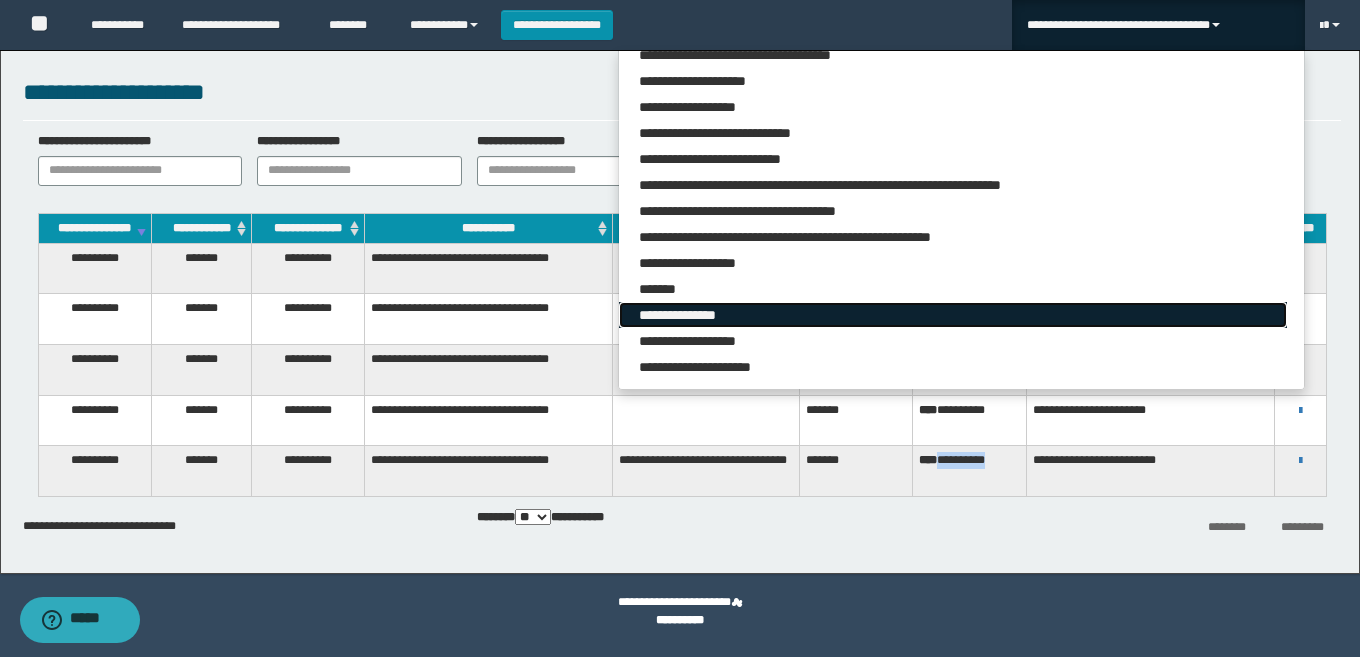 click on "**********" at bounding box center (953, 315) 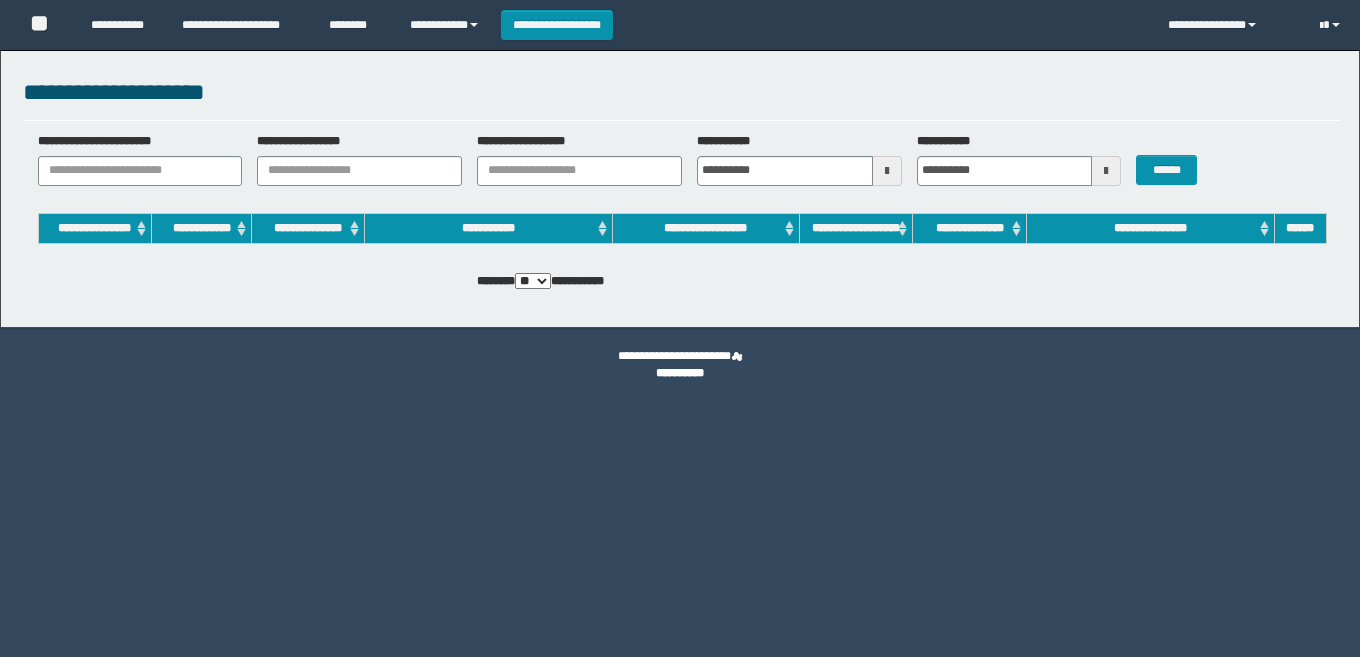 scroll, scrollTop: 0, scrollLeft: 0, axis: both 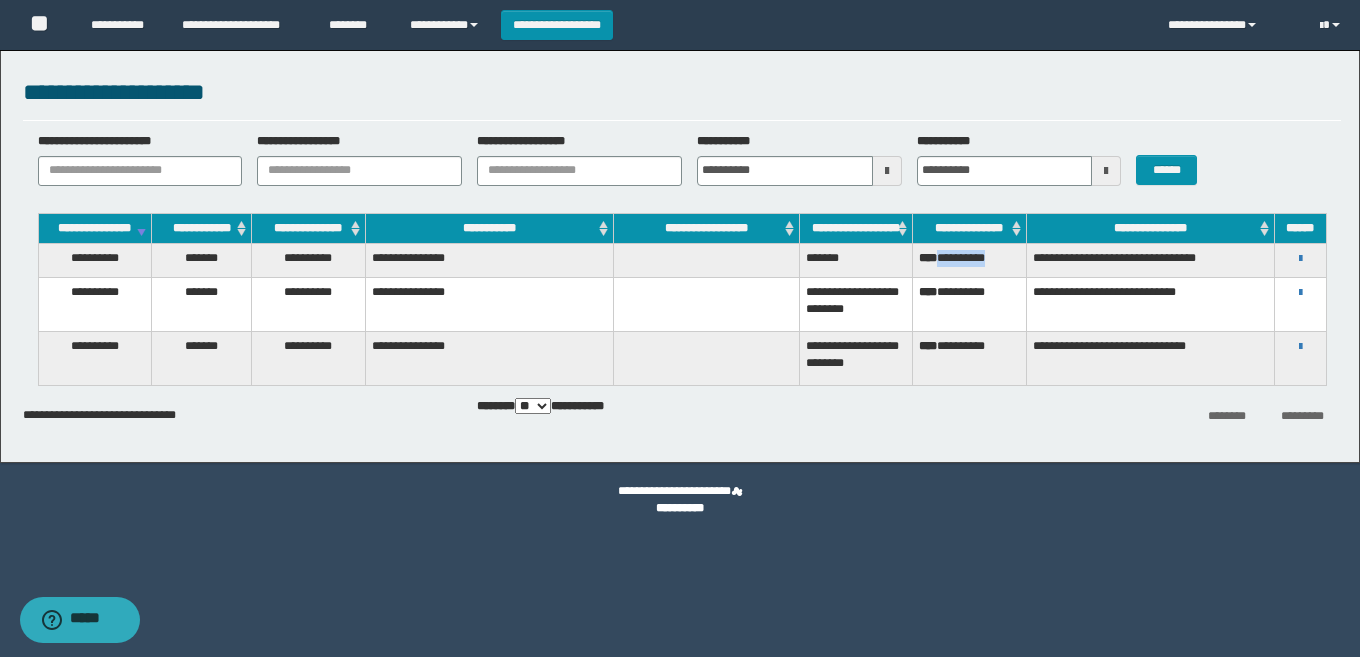 drag, startPoint x: 1014, startPoint y: 269, endPoint x: 940, endPoint y: 274, distance: 74.168724 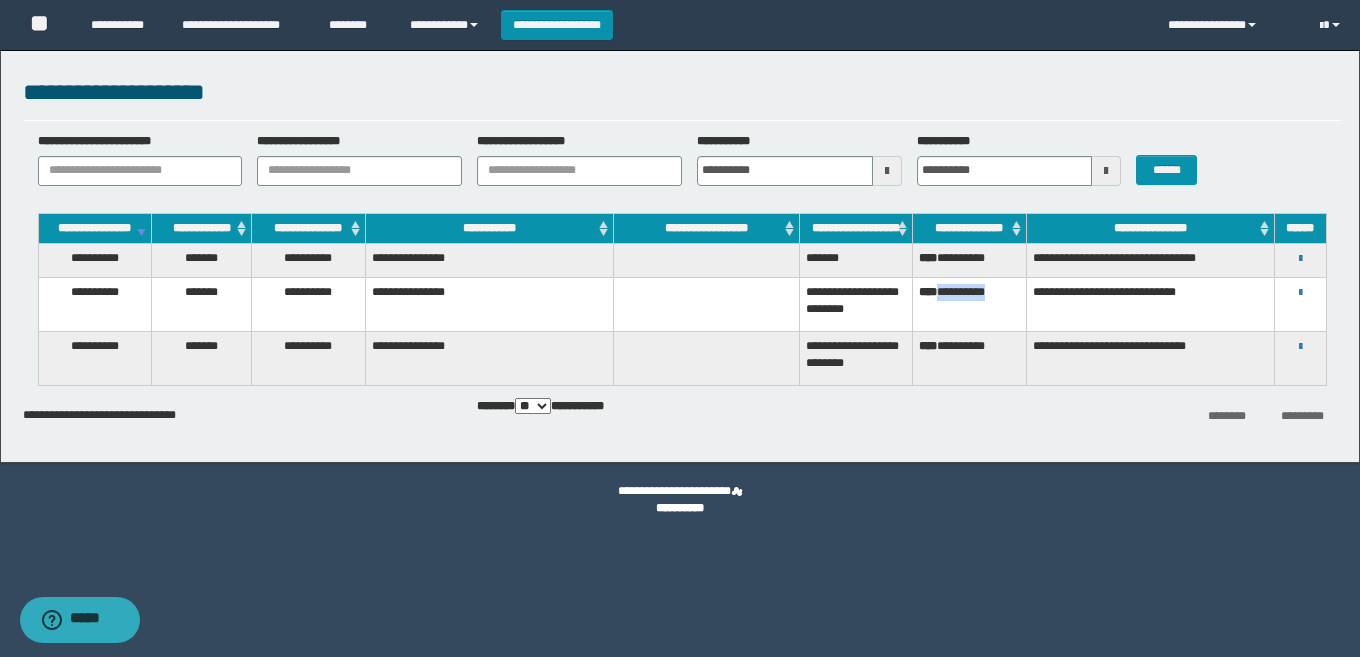 drag, startPoint x: 1018, startPoint y: 303, endPoint x: 942, endPoint y: 304, distance: 76.00658 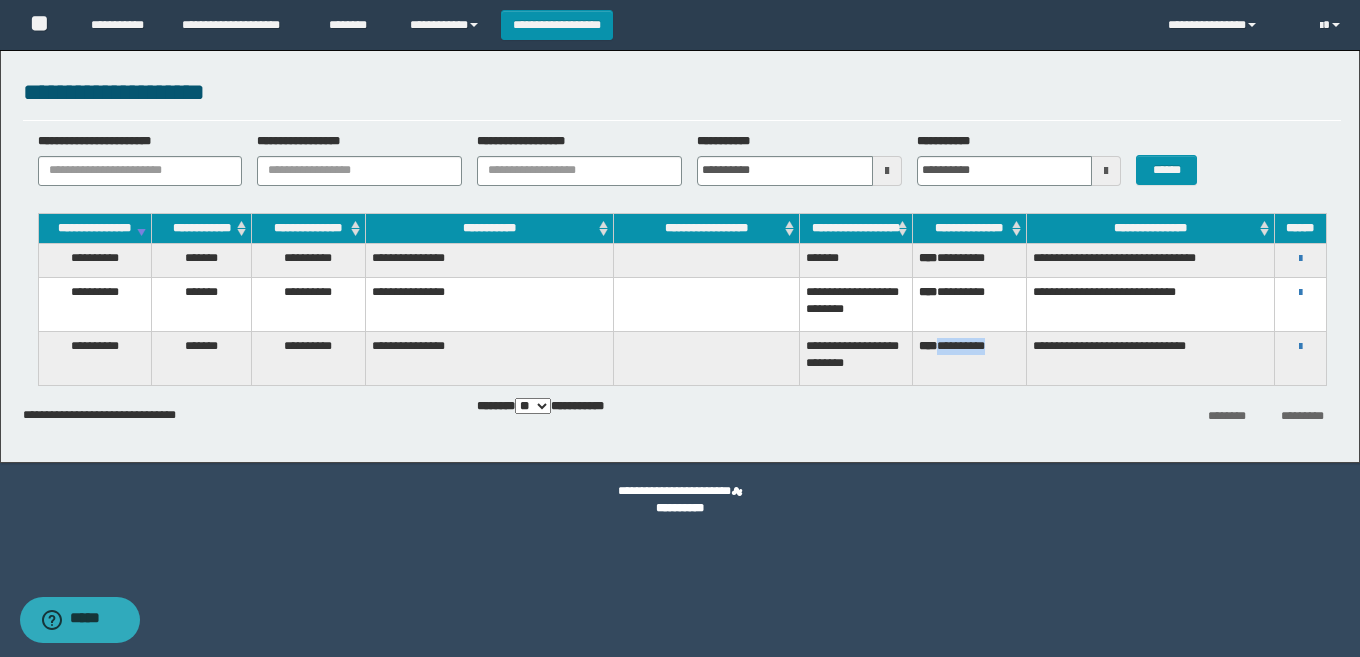 drag, startPoint x: 1020, startPoint y: 351, endPoint x: 940, endPoint y: 356, distance: 80.1561 